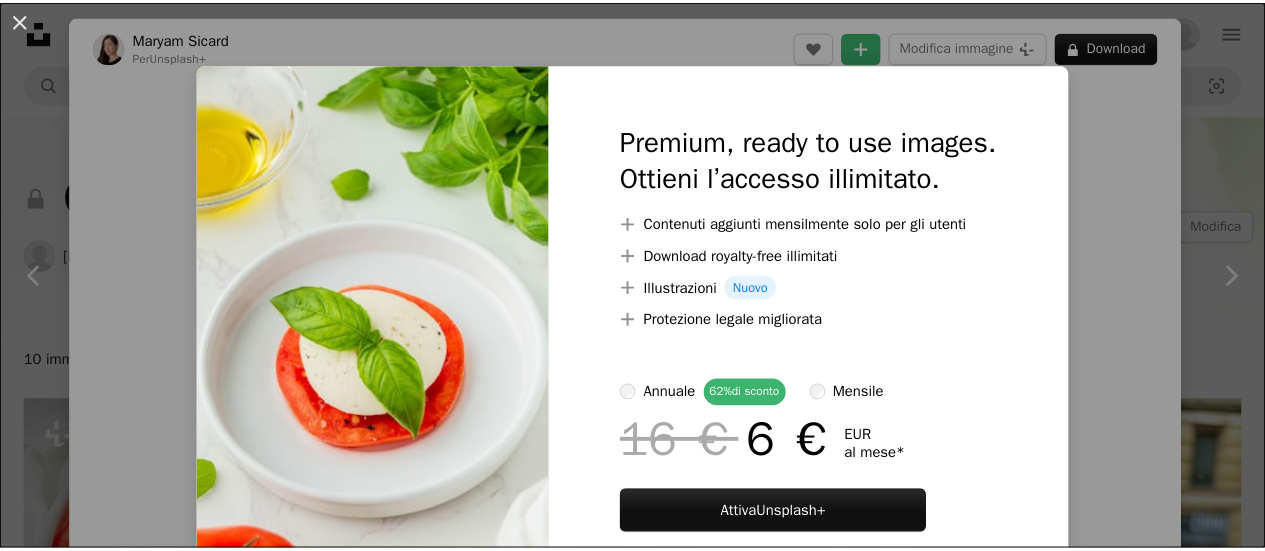 scroll, scrollTop: 253, scrollLeft: 0, axis: vertical 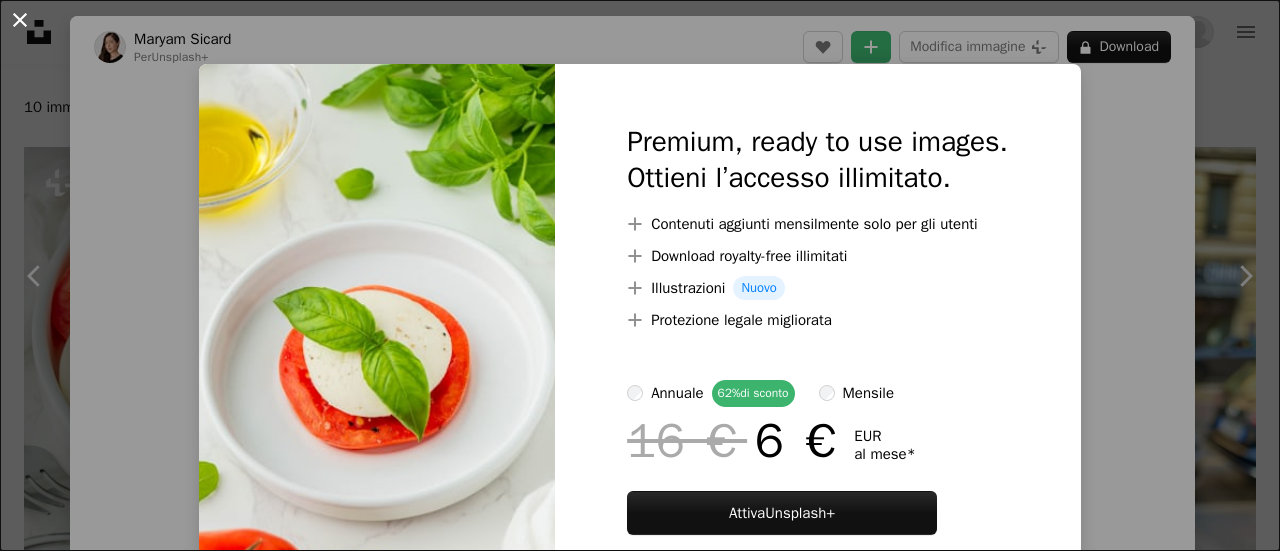 click on "An X shape" at bounding box center [20, 20] 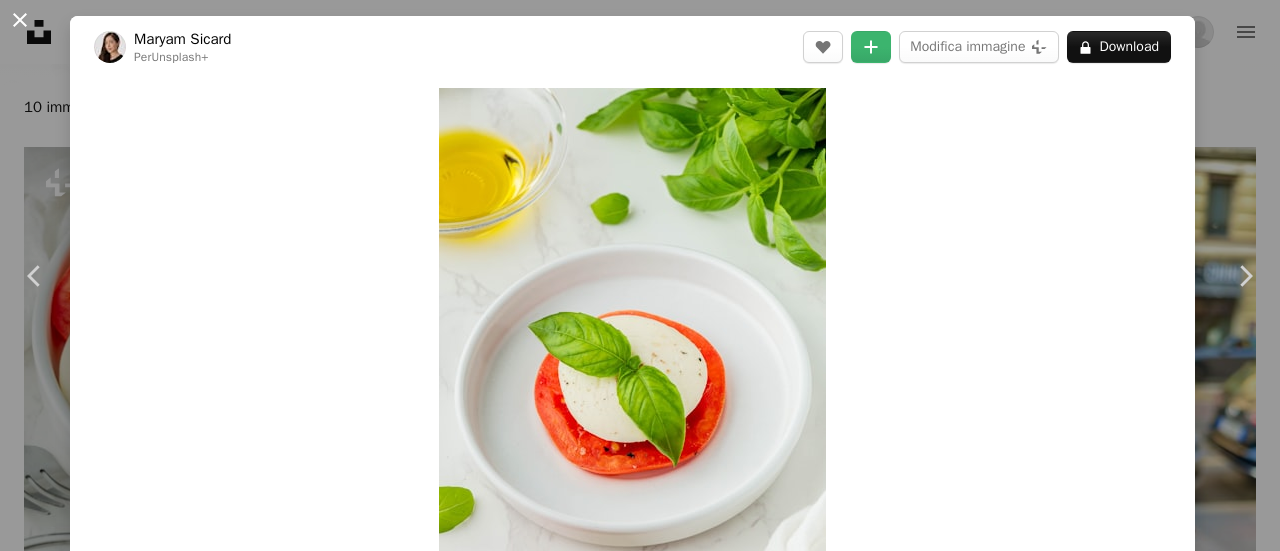 click on "An X shape" at bounding box center [20, 20] 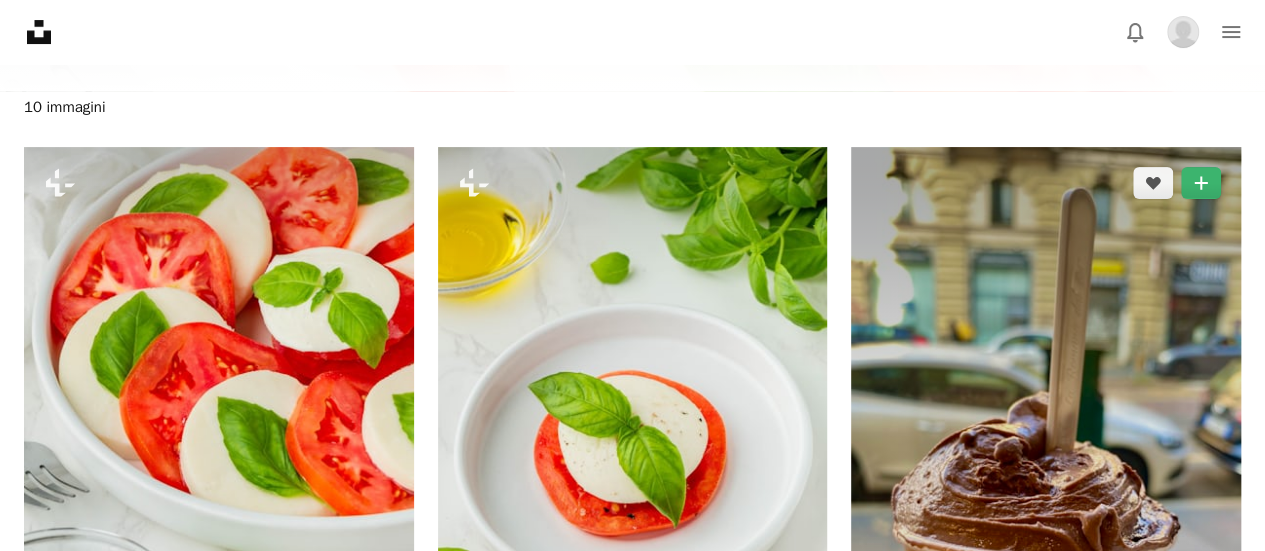 click at bounding box center (1046, 493) 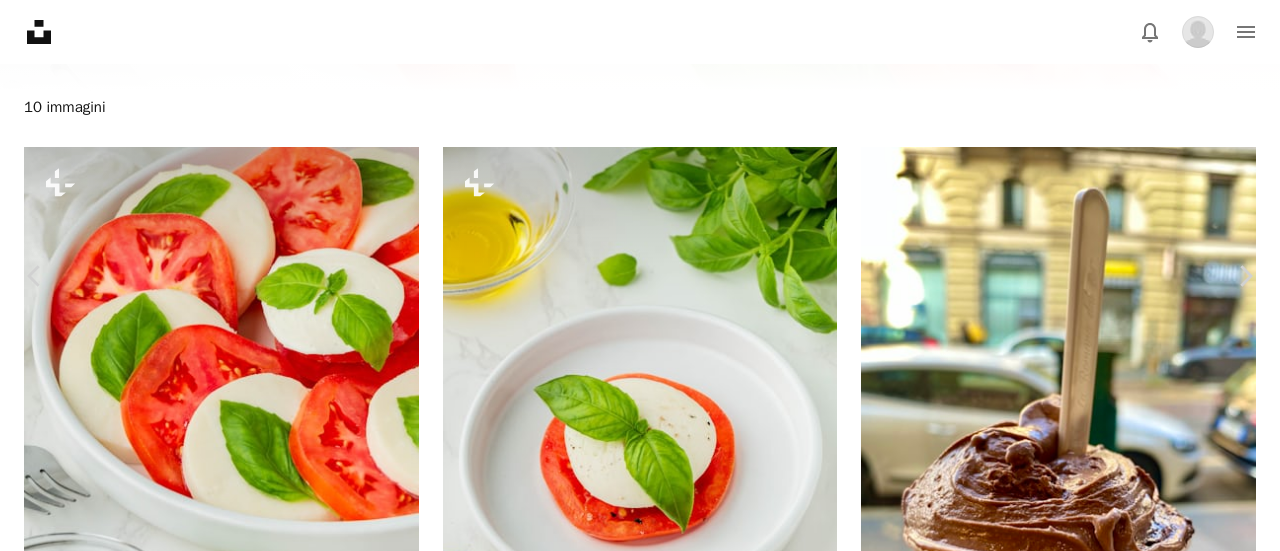 click on "Download" at bounding box center [1095, 2598] 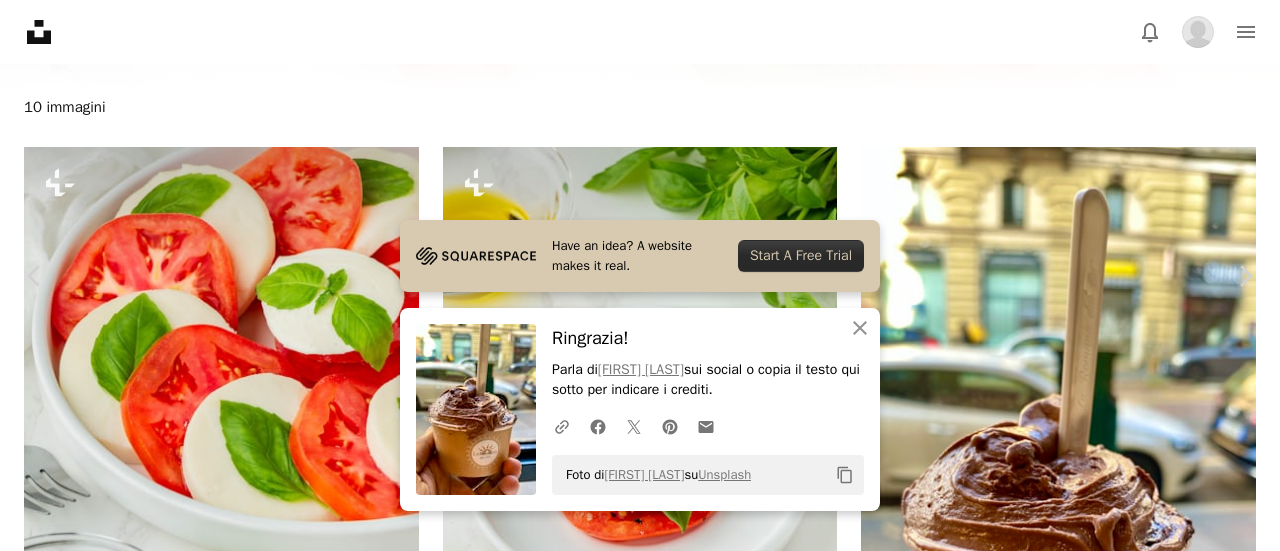 click on "An X shape" at bounding box center (20, 20) 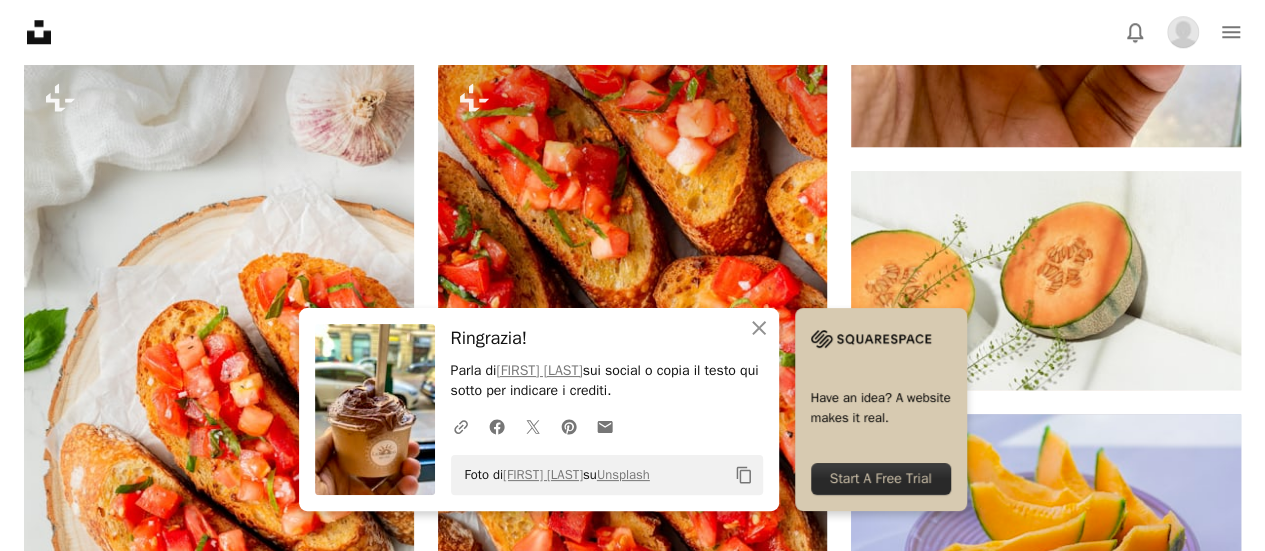 scroll, scrollTop: 957, scrollLeft: 0, axis: vertical 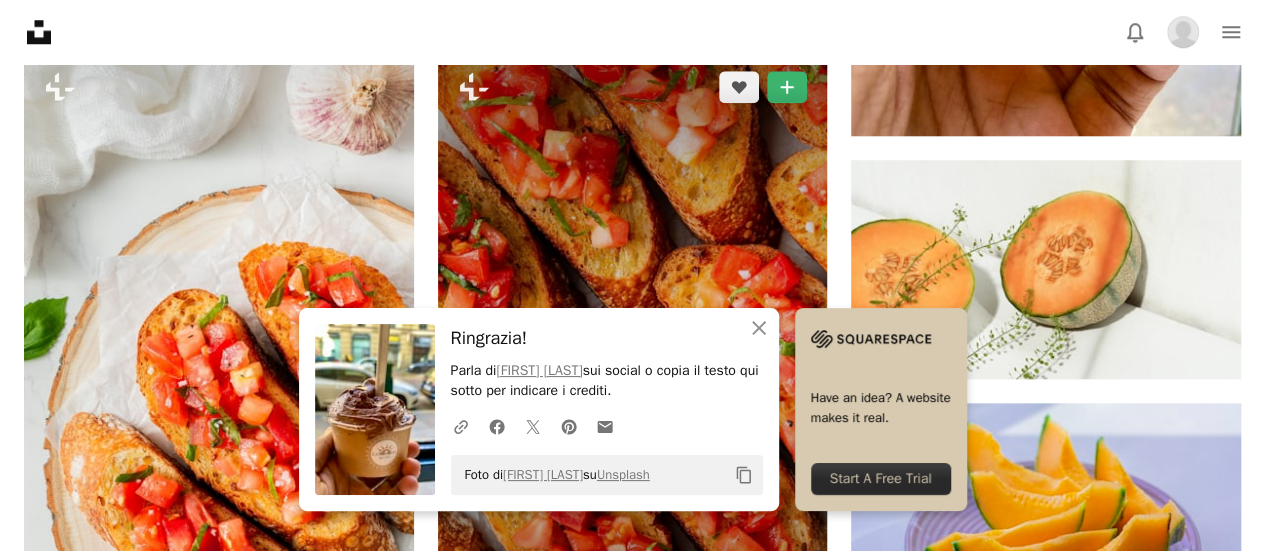 click at bounding box center [633, 343] 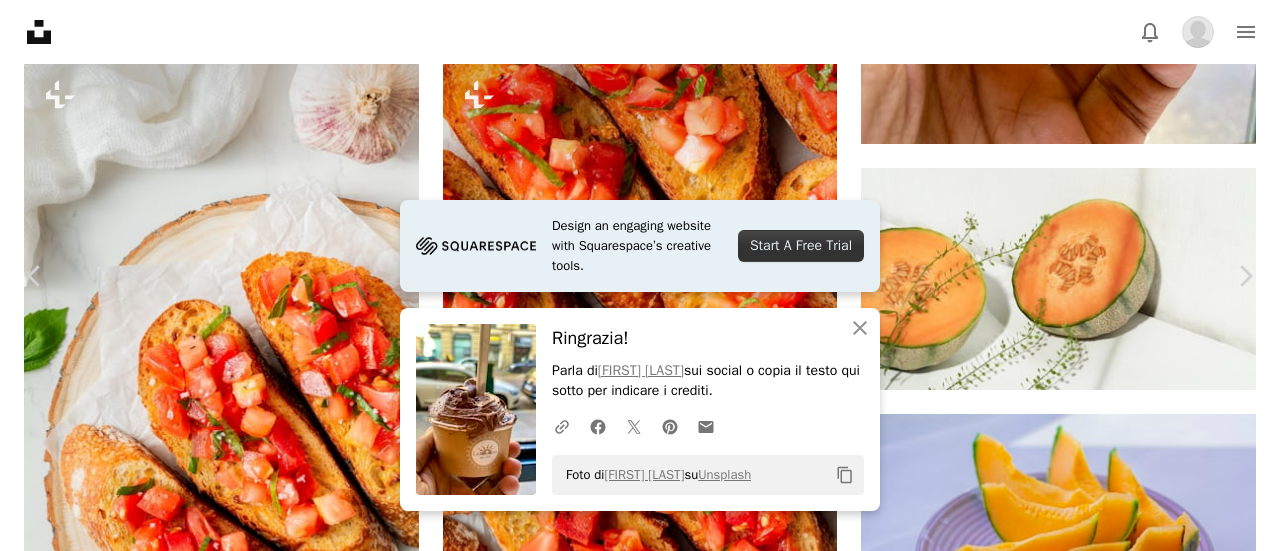 click on "An X shape" at bounding box center (20, 20) 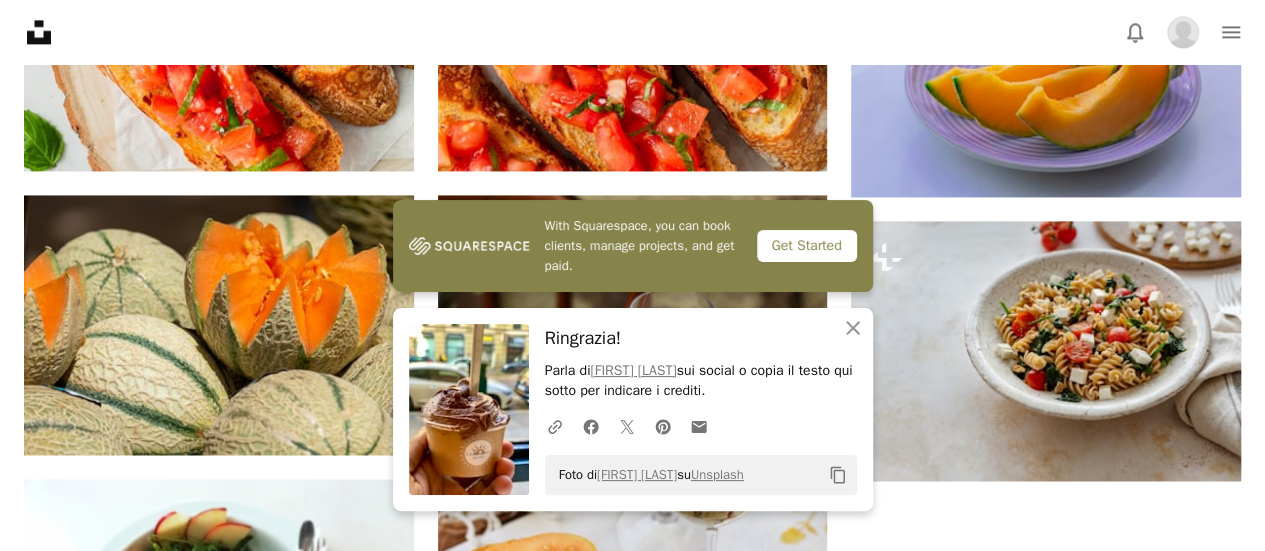 scroll, scrollTop: 1419, scrollLeft: 0, axis: vertical 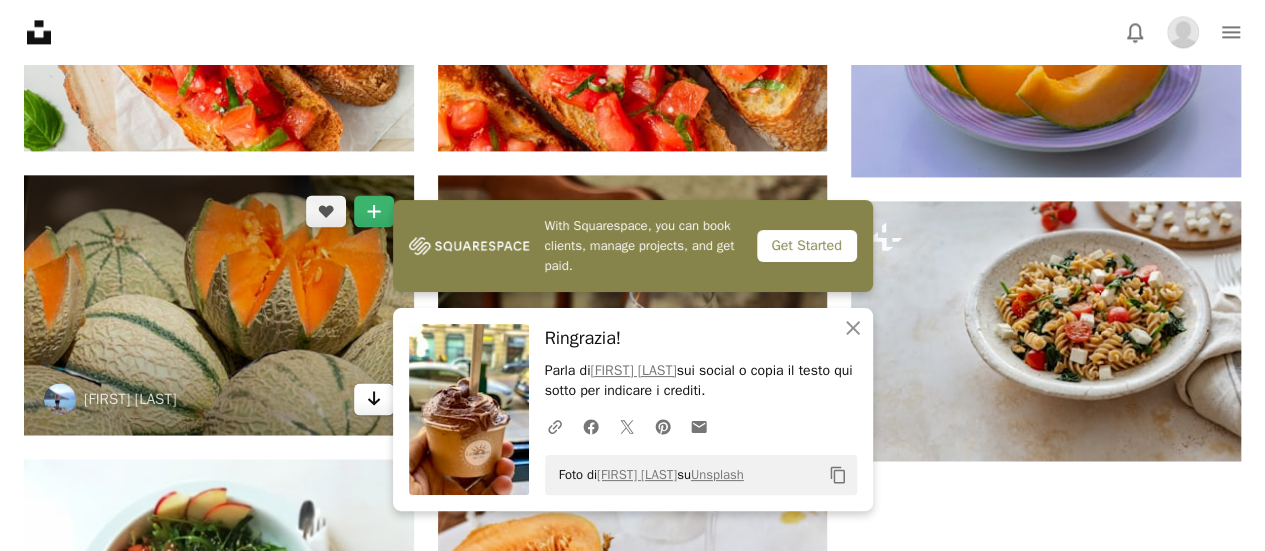 click on "Arrow pointing down" 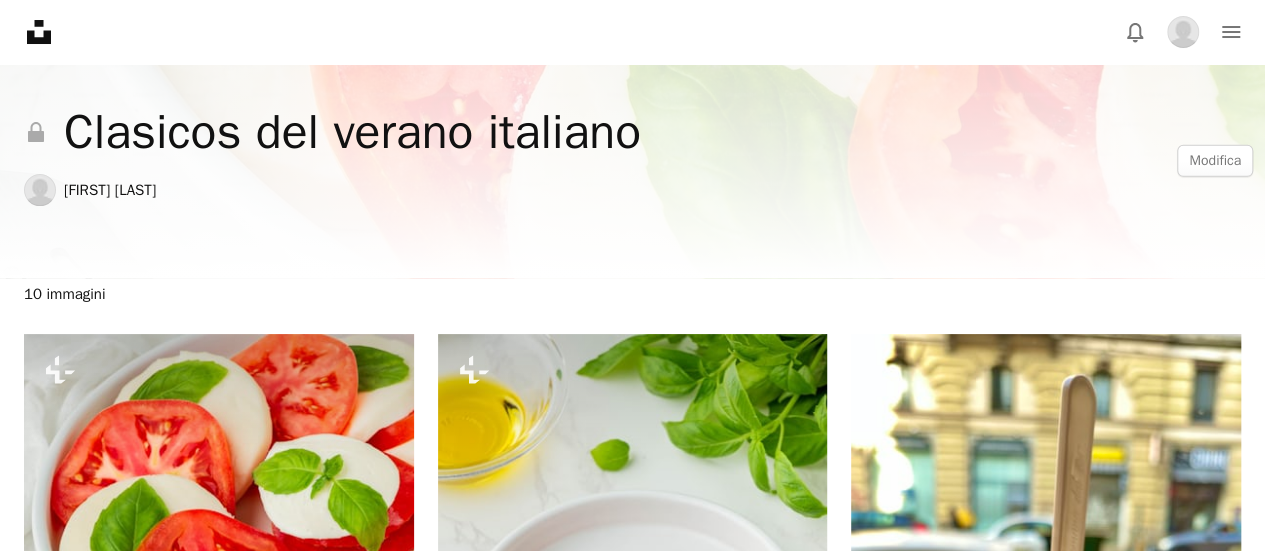 scroll, scrollTop: 0, scrollLeft: 0, axis: both 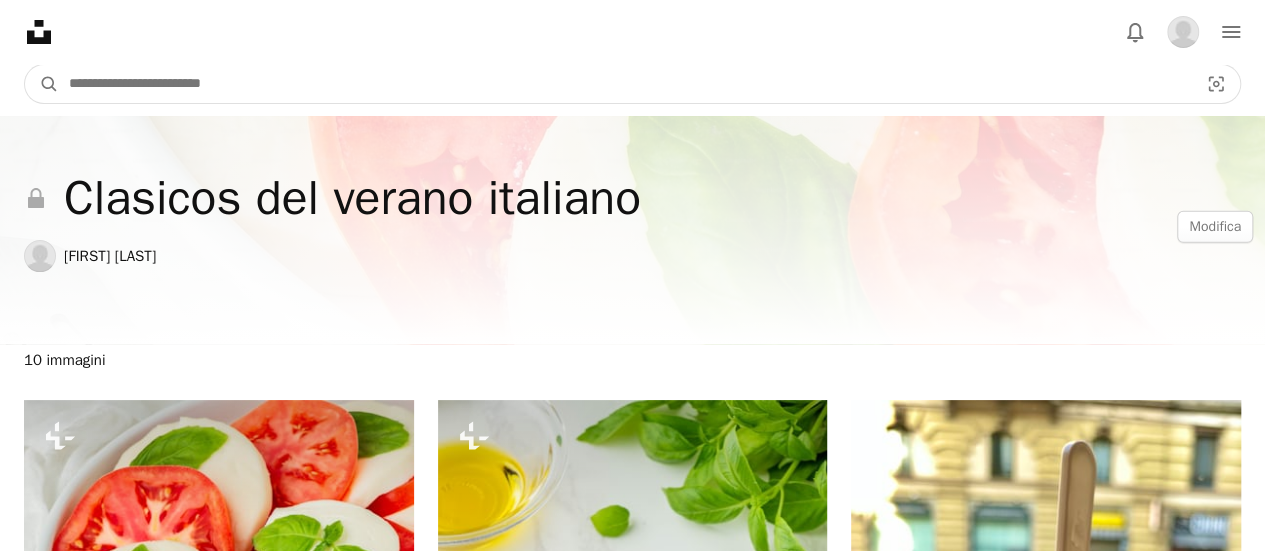 click at bounding box center (625, 84) 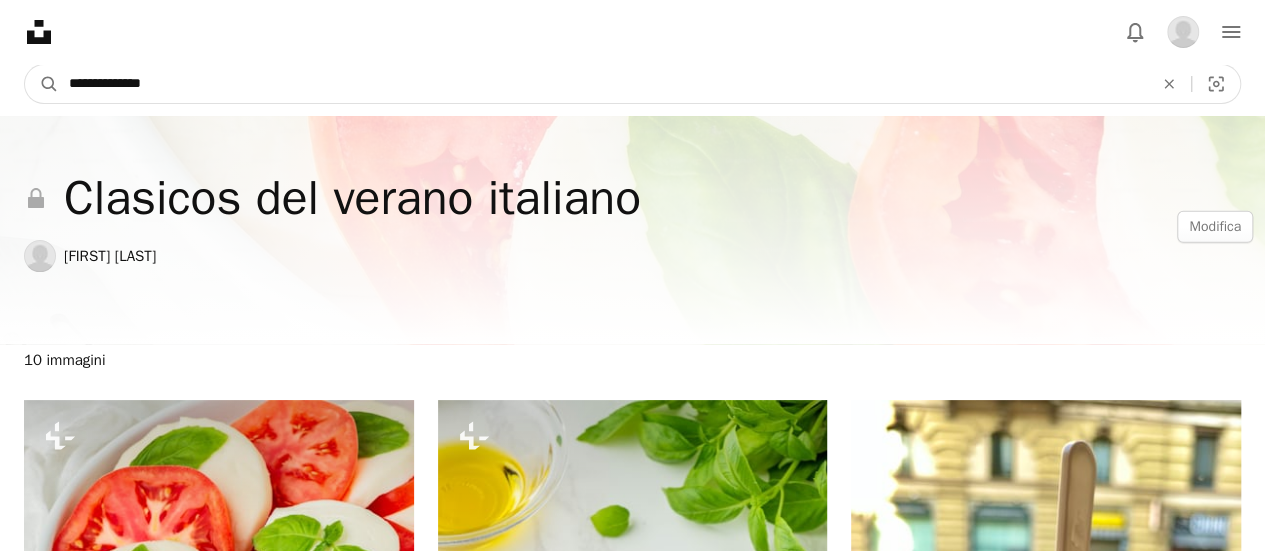 type on "**********" 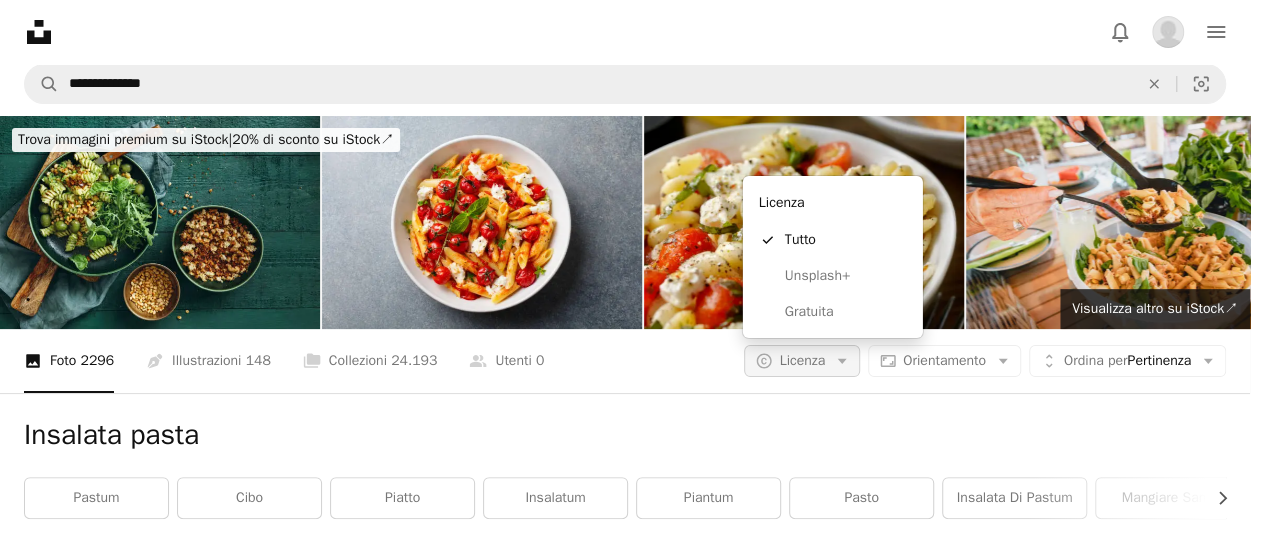 click on "A copyright icon © Licenza Arrow down" at bounding box center [802, 361] 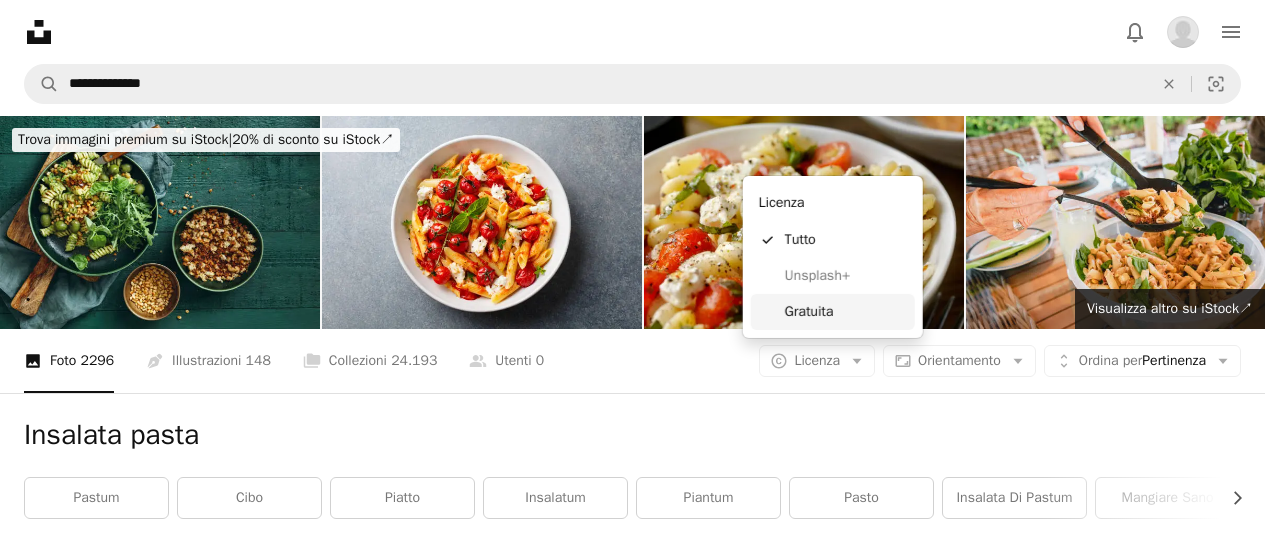 click on "Gratuita" at bounding box center [846, 312] 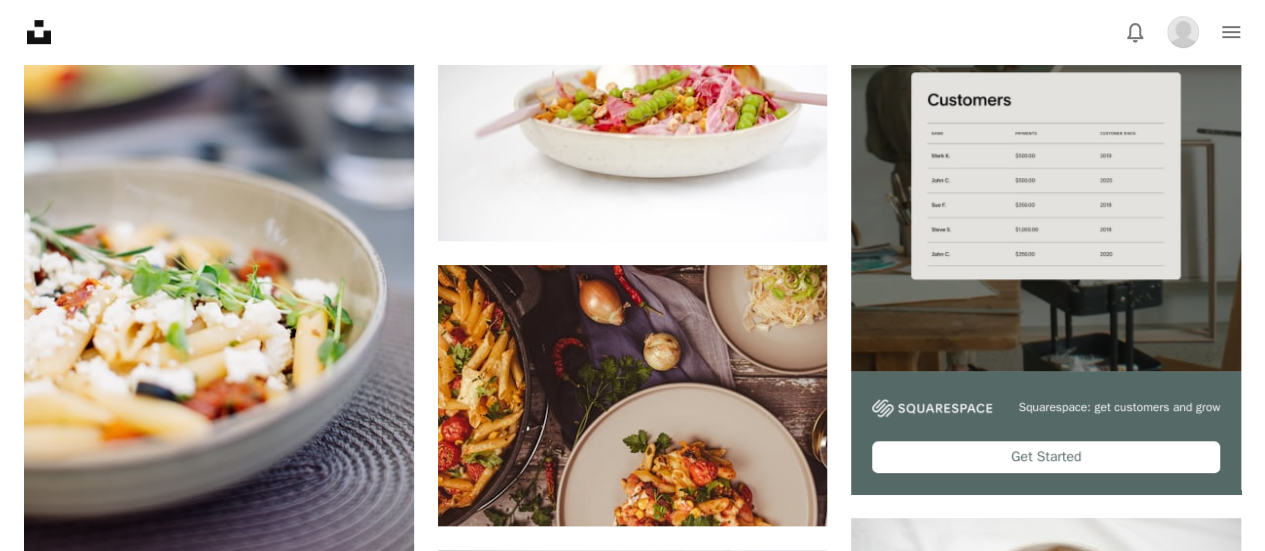 scroll, scrollTop: 651, scrollLeft: 0, axis: vertical 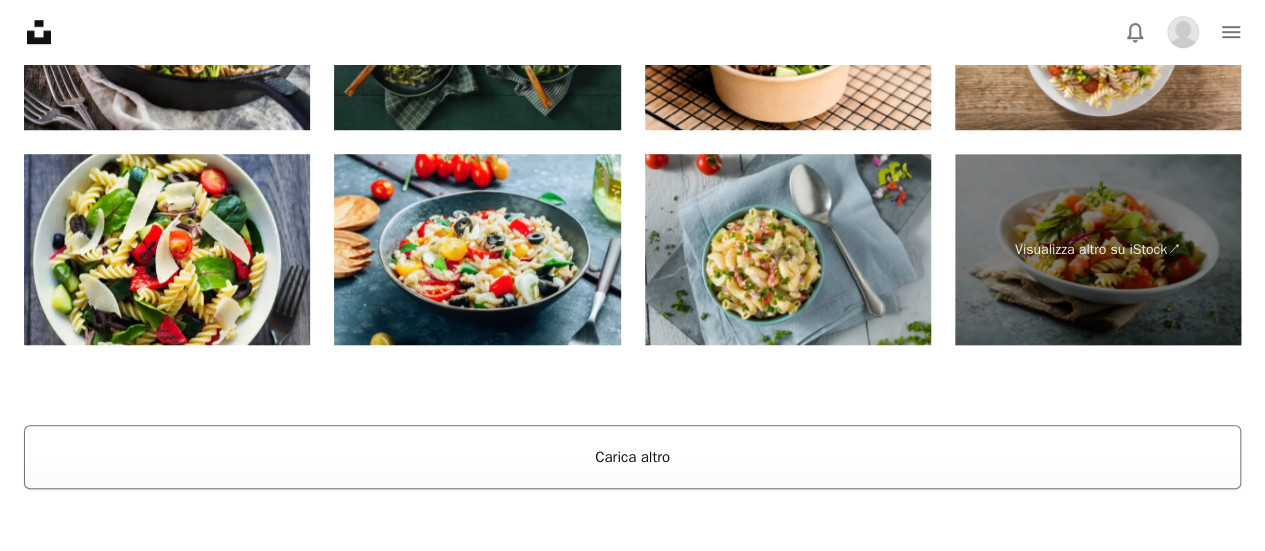 click on "Carica altro" at bounding box center [632, 457] 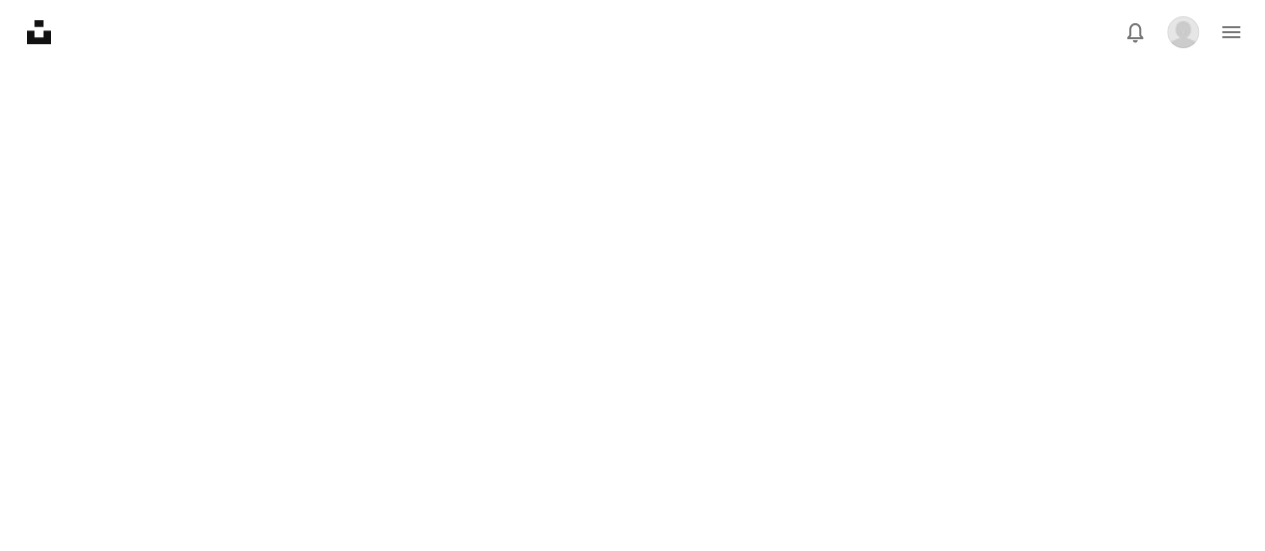 scroll, scrollTop: 3868, scrollLeft: 0, axis: vertical 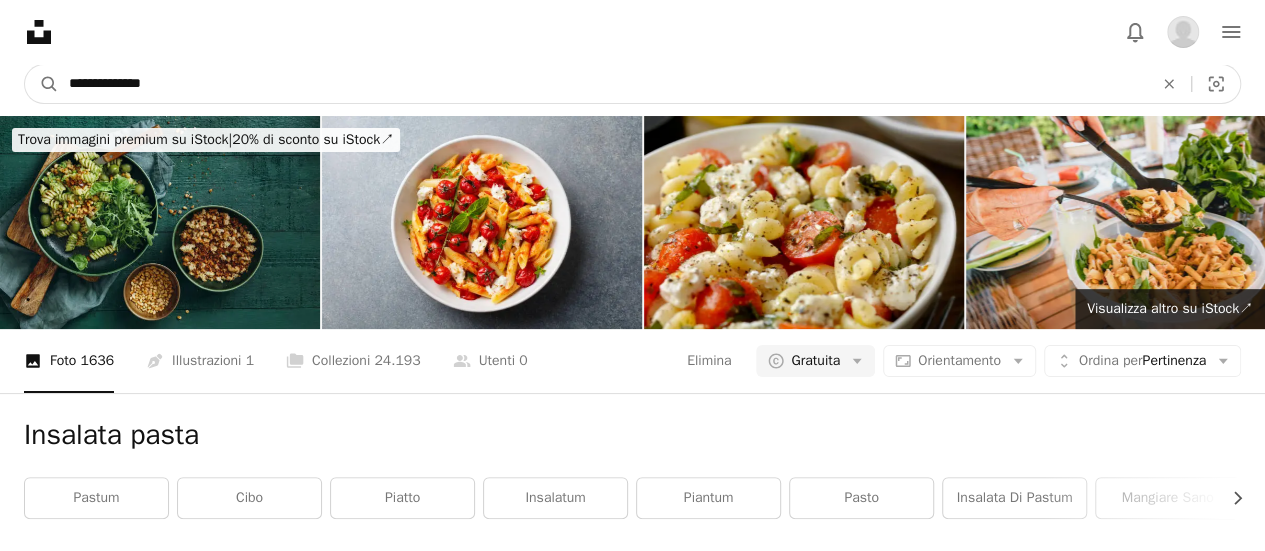 drag, startPoint x: 979, startPoint y: 91, endPoint x: 0, endPoint y: 175, distance: 982.59705 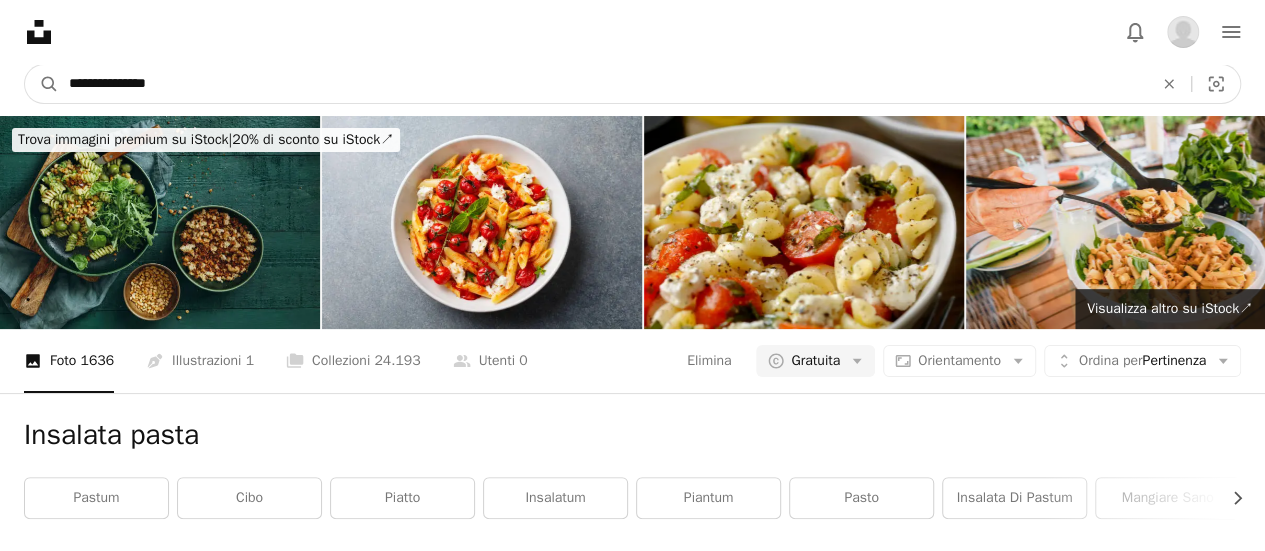 click on "A magnifying glass" at bounding box center (42, 84) 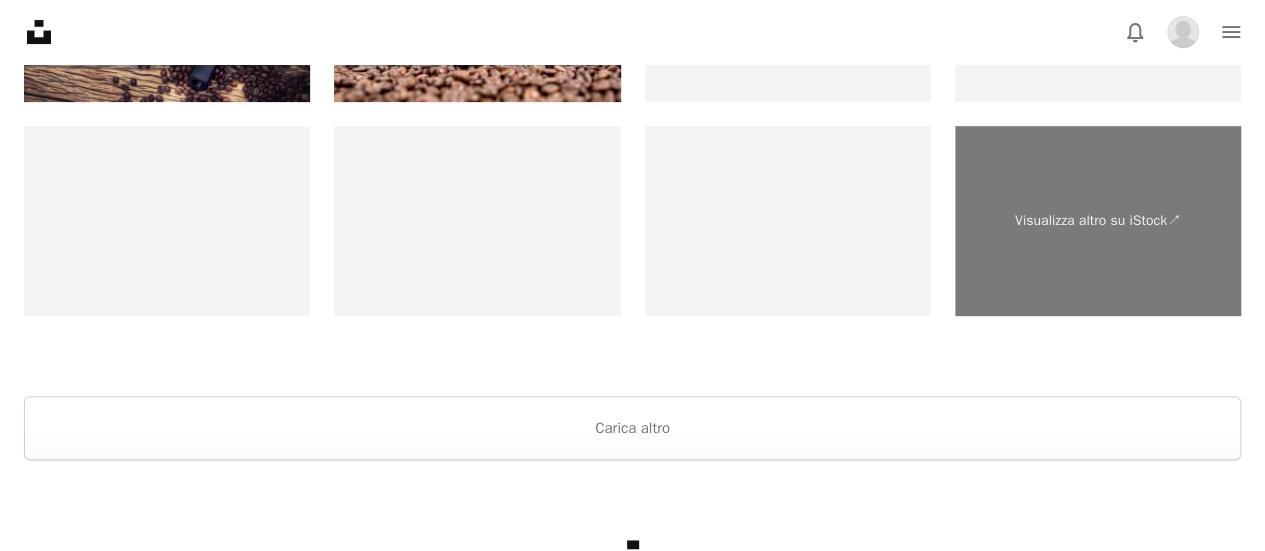 scroll, scrollTop: 4044, scrollLeft: 0, axis: vertical 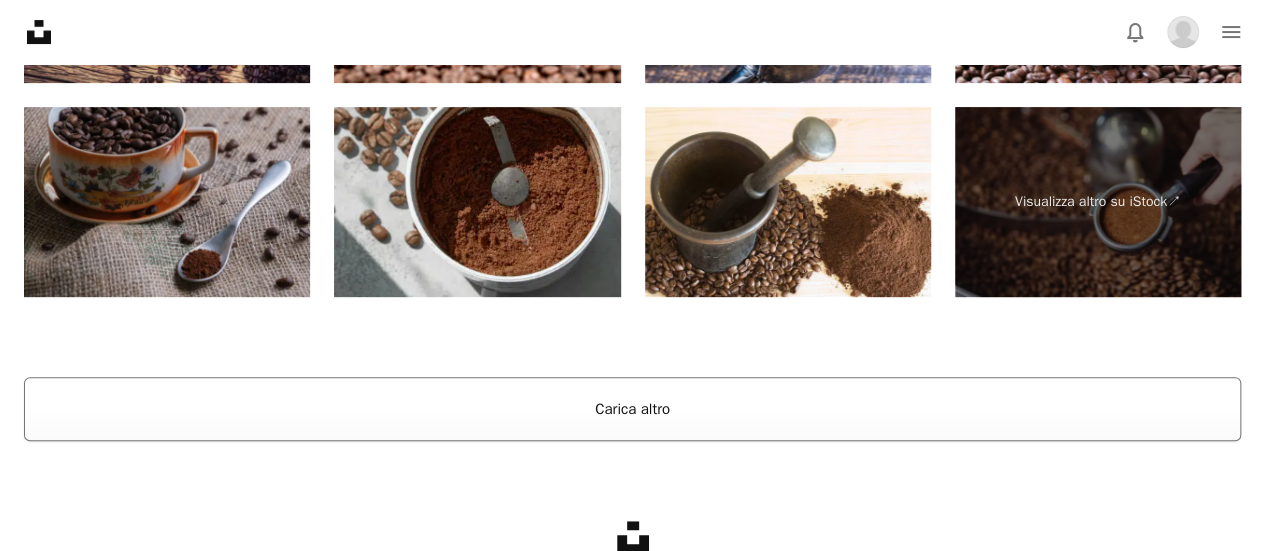 click on "Carica altro" at bounding box center (632, 409) 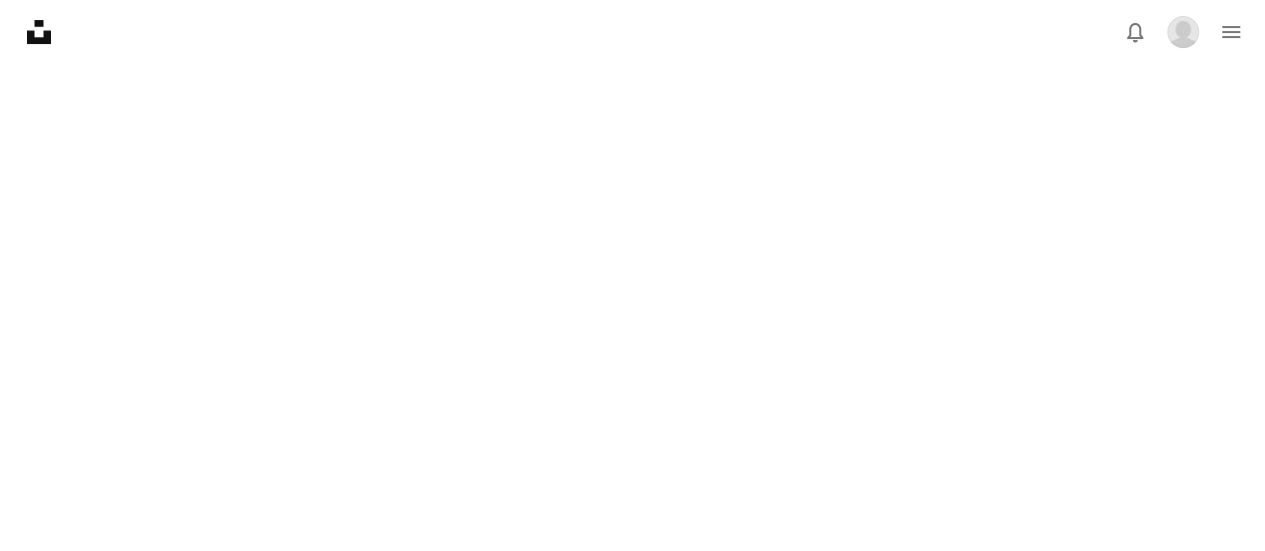 scroll, scrollTop: 3413, scrollLeft: 0, axis: vertical 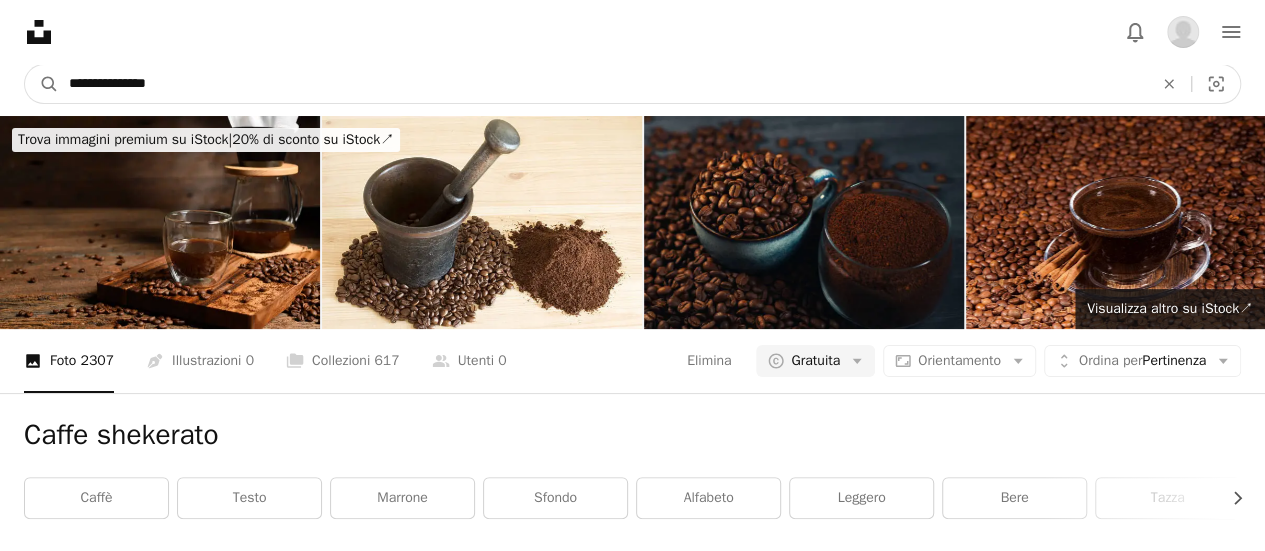 drag, startPoint x: 265, startPoint y: 76, endPoint x: 0, endPoint y: 99, distance: 265.99625 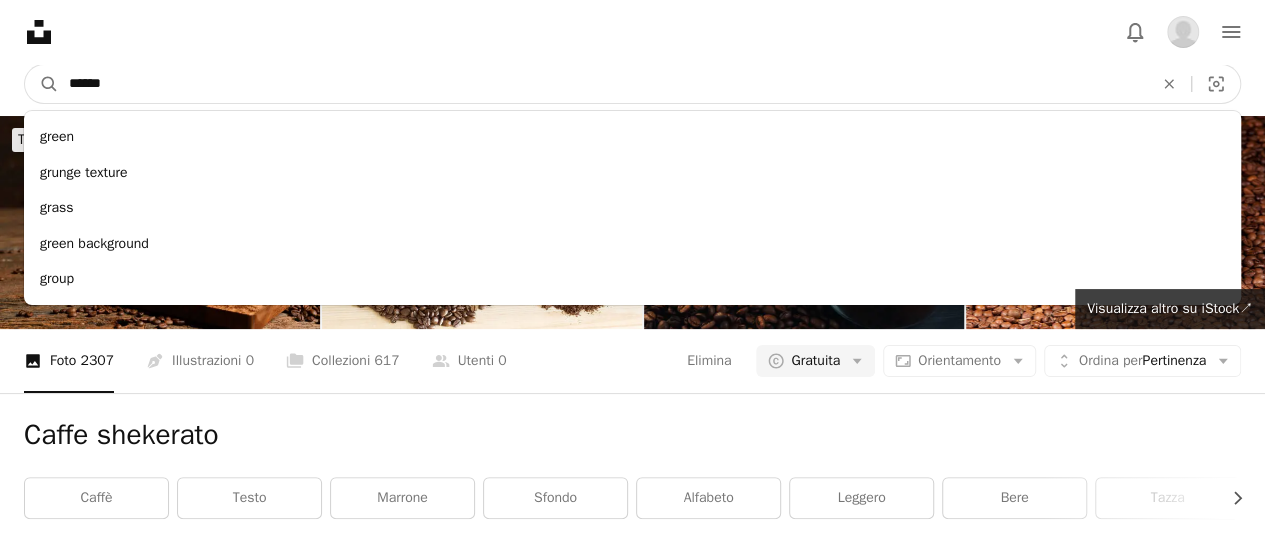 type on "*******" 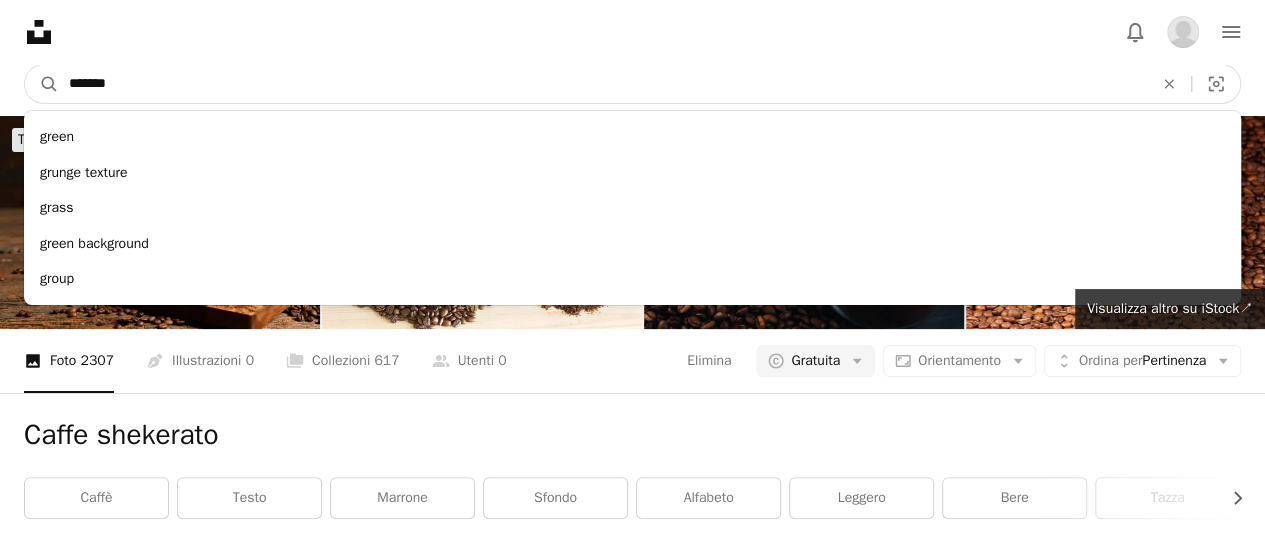 click on "A magnifying glass" at bounding box center (42, 84) 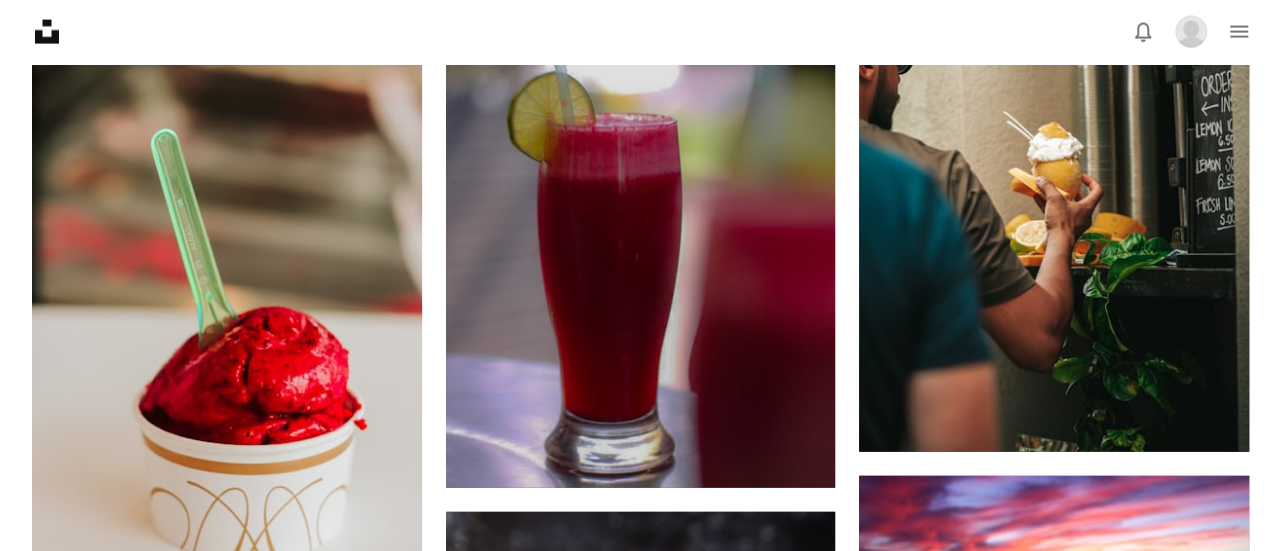 scroll, scrollTop: 2183, scrollLeft: 0, axis: vertical 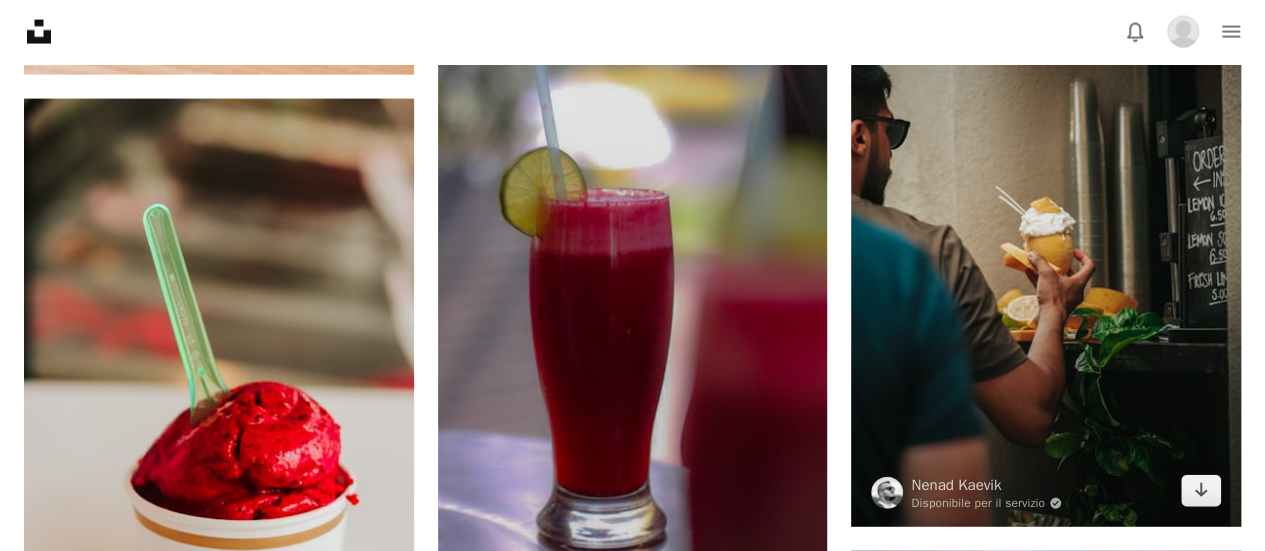 click at bounding box center [1046, 235] 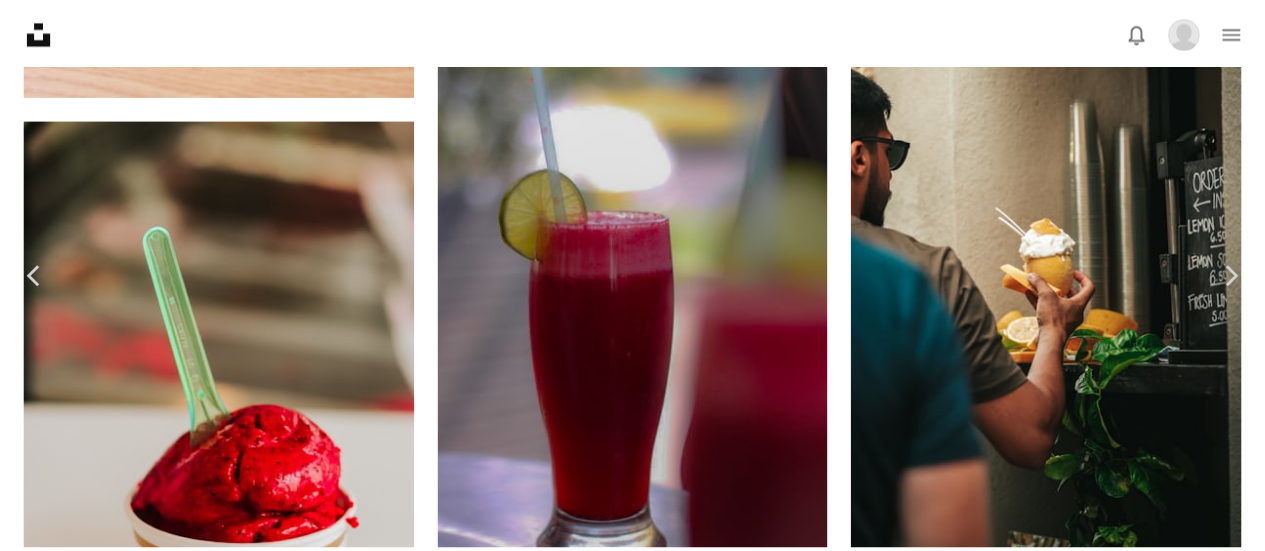 scroll, scrollTop: 0, scrollLeft: 0, axis: both 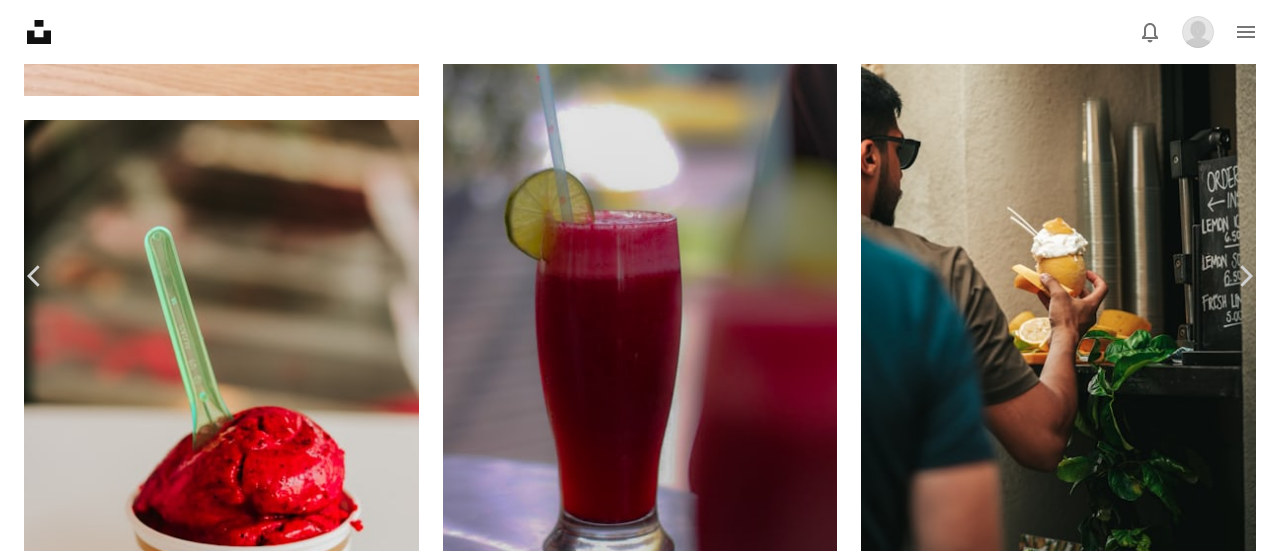 click 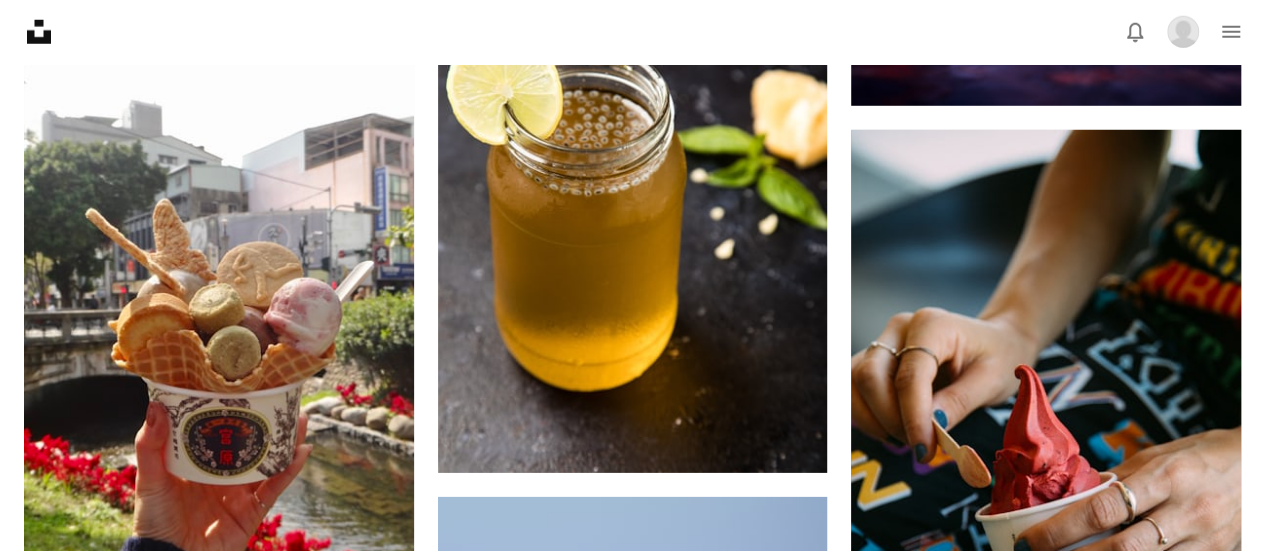 scroll, scrollTop: 2897, scrollLeft: 0, axis: vertical 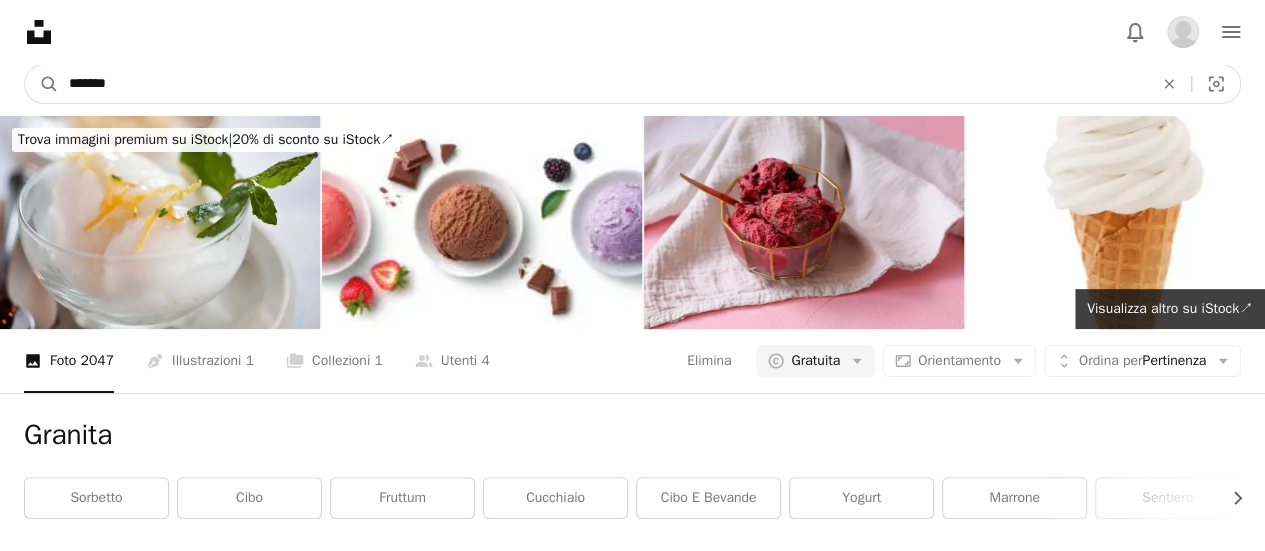 drag, startPoint x: 109, startPoint y: 89, endPoint x: 0, endPoint y: 82, distance: 109.22454 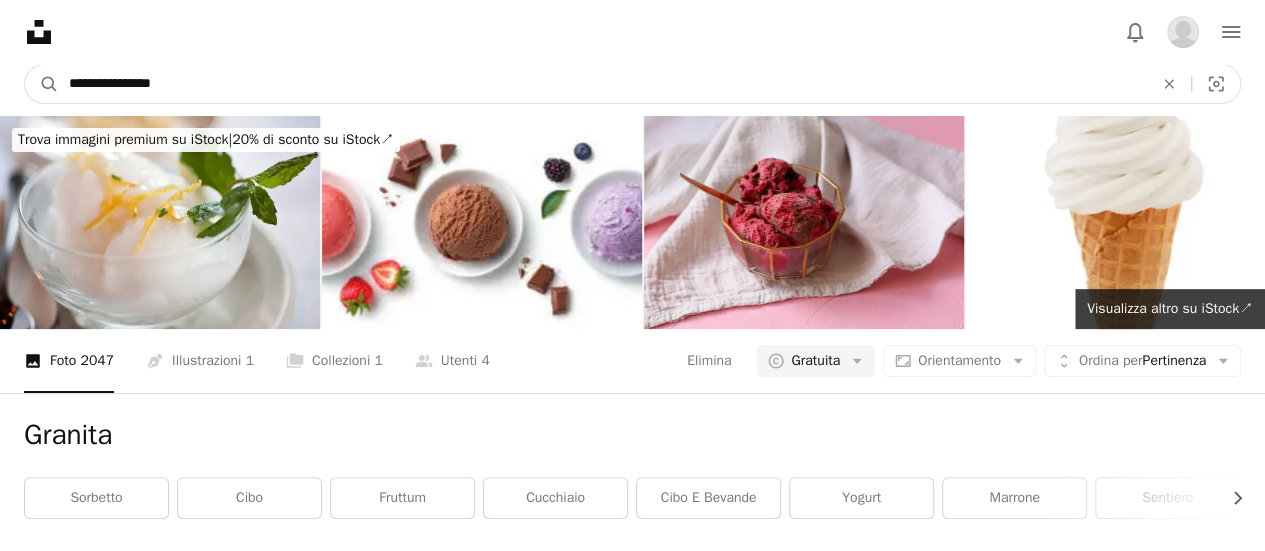 type on "**********" 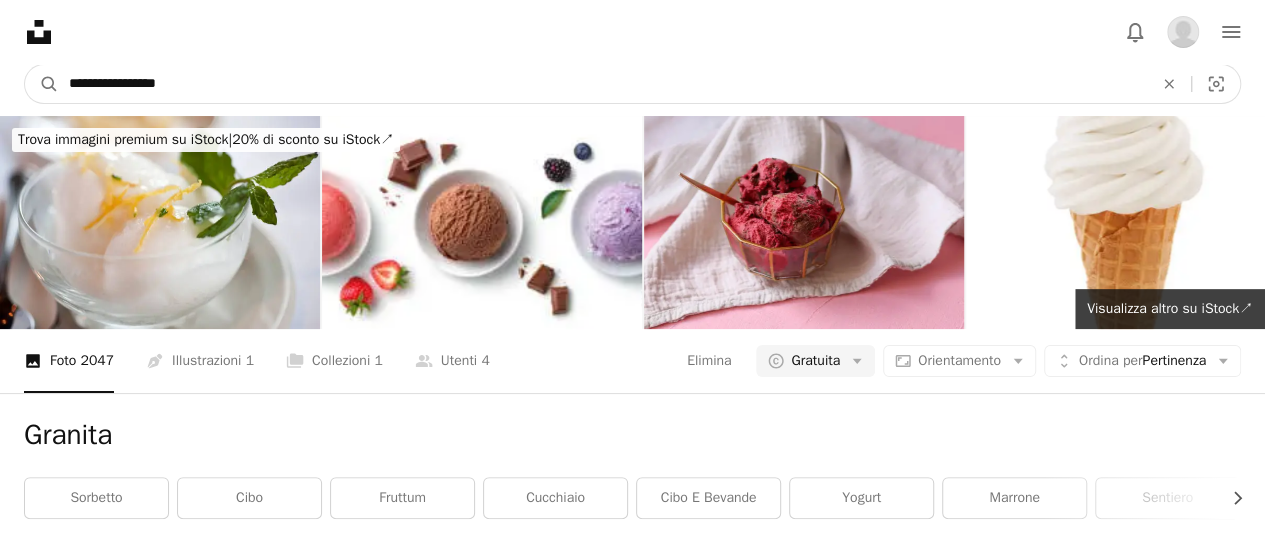 click on "A magnifying glass" at bounding box center [42, 84] 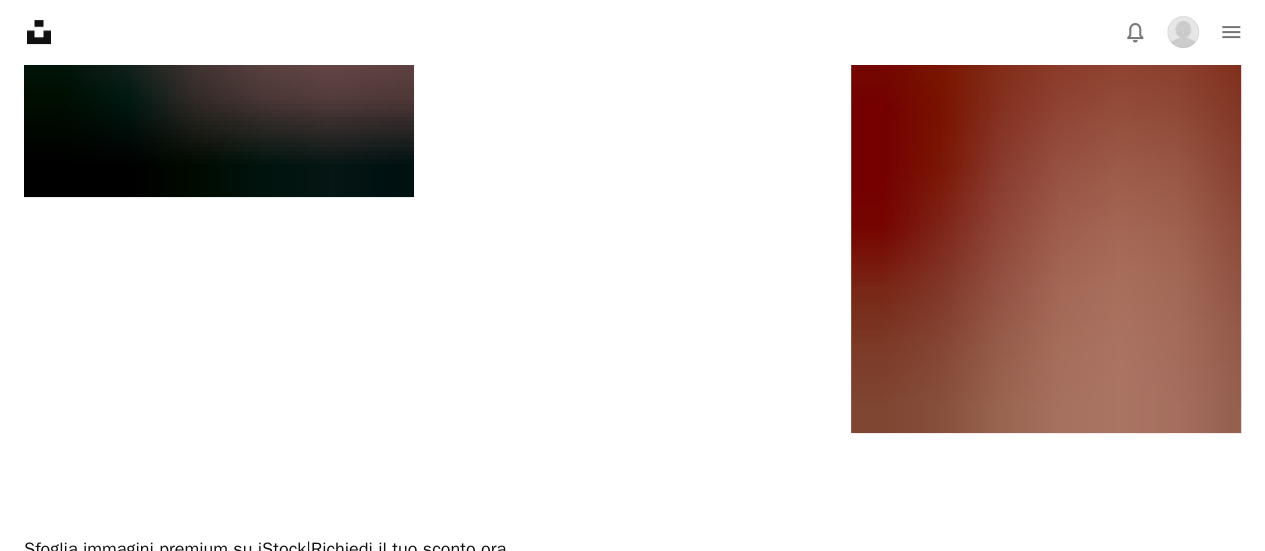 scroll, scrollTop: 0, scrollLeft: 0, axis: both 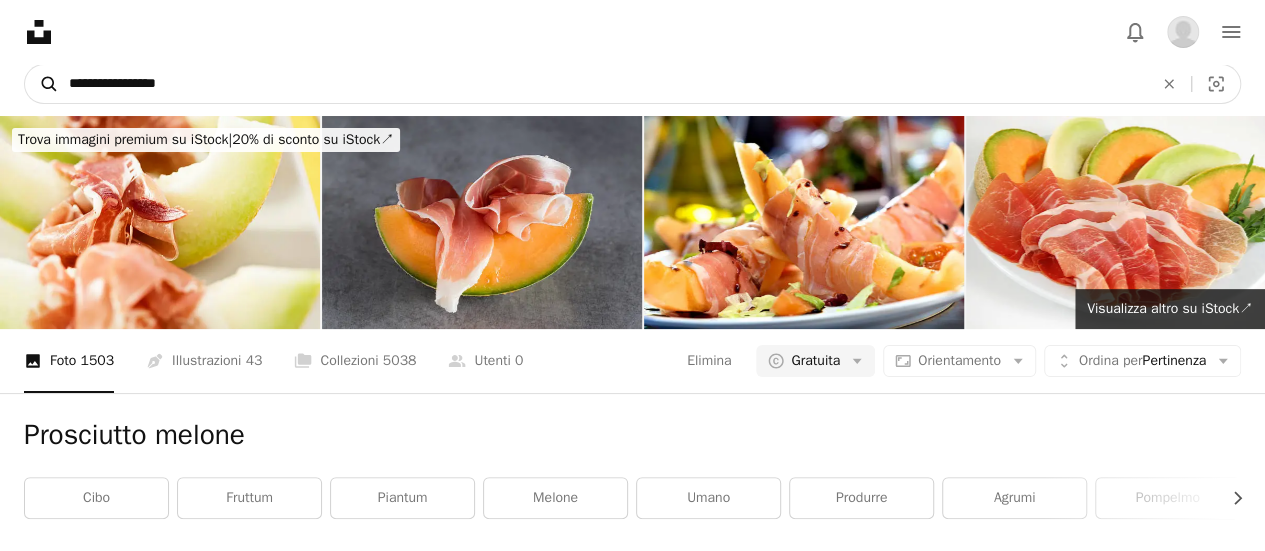 drag, startPoint x: 257, startPoint y: 96, endPoint x: 43, endPoint y: 88, distance: 214.14948 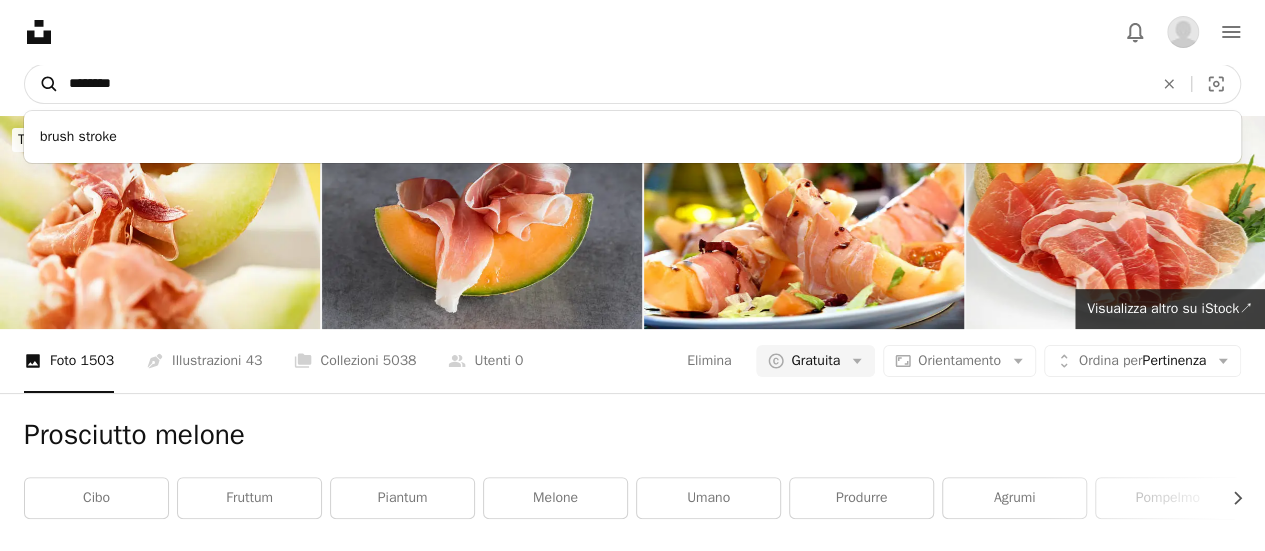 type on "*********" 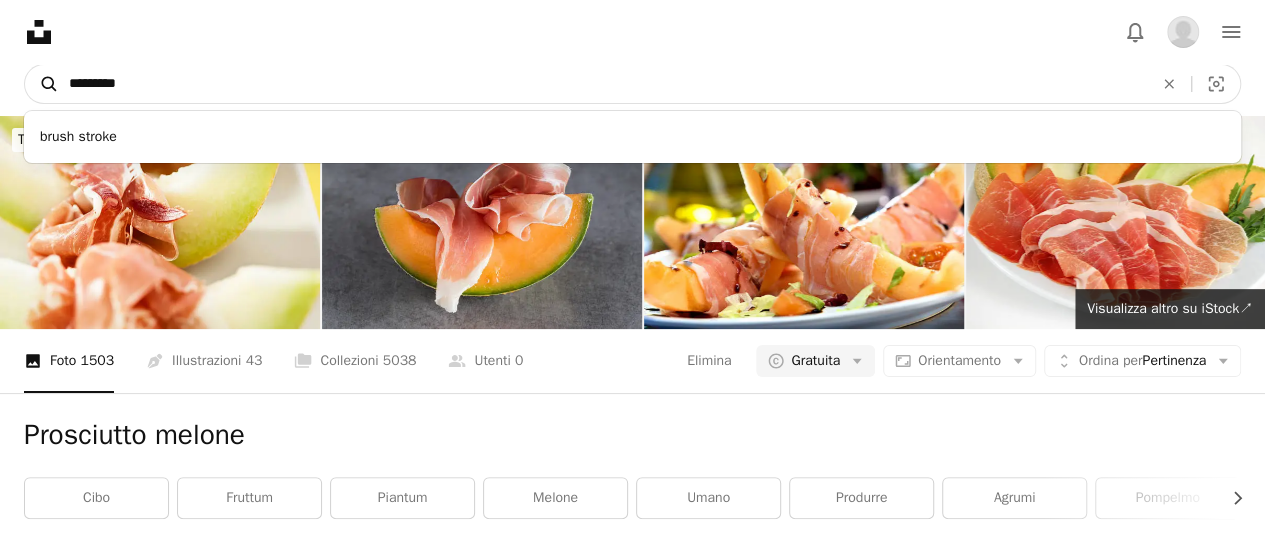 click on "A magnifying glass" at bounding box center (42, 84) 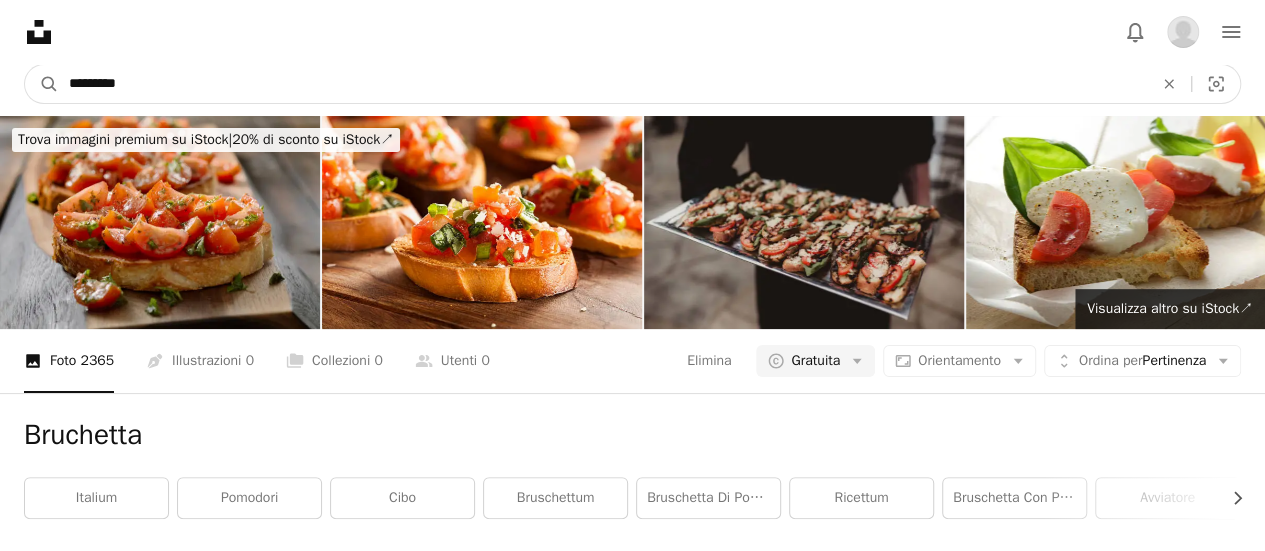 type on "**********" 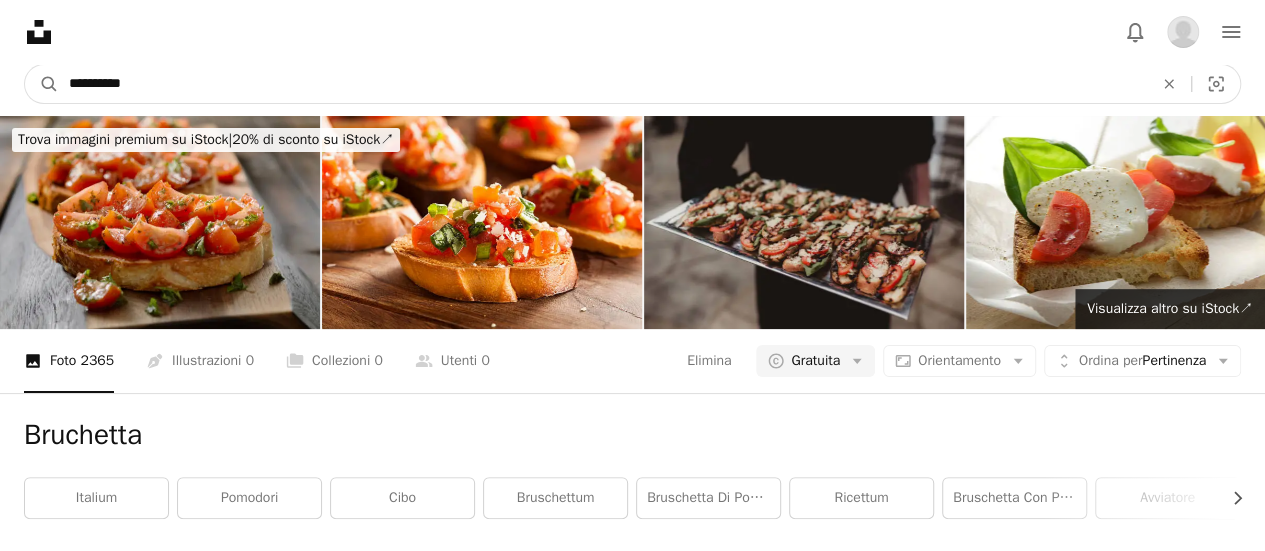 click on "**********" at bounding box center (603, 84) 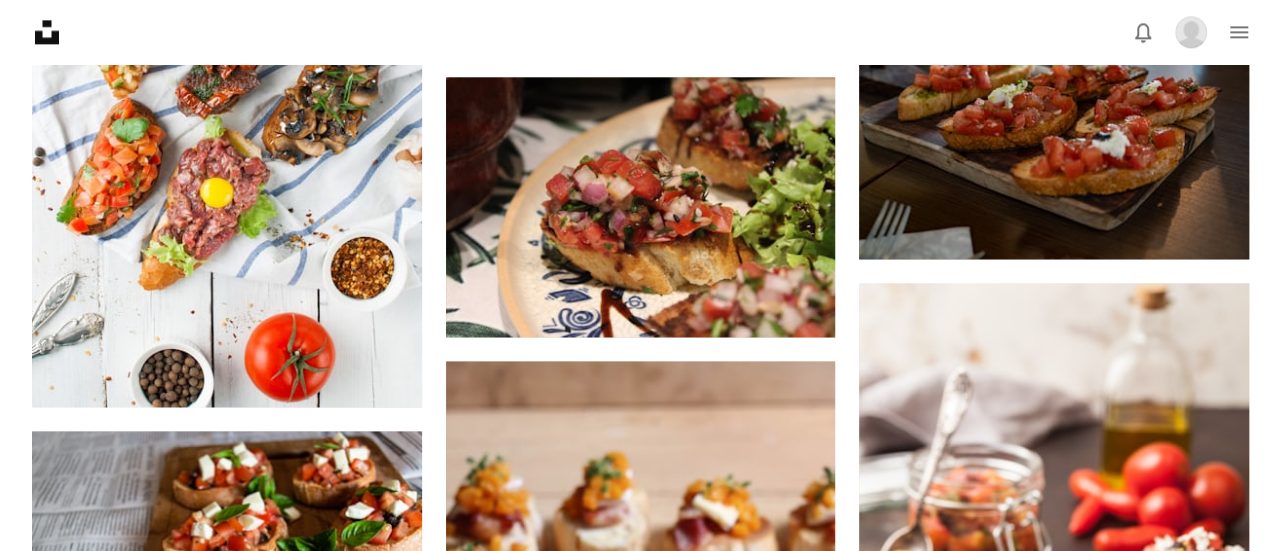 scroll, scrollTop: 1346, scrollLeft: 0, axis: vertical 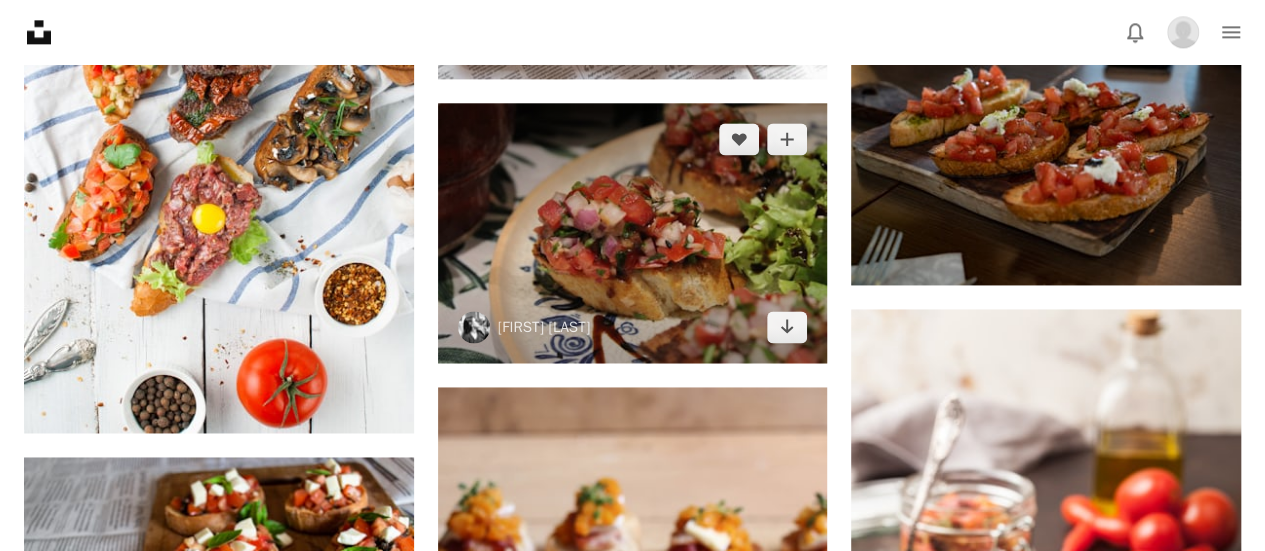 click at bounding box center (633, 233) 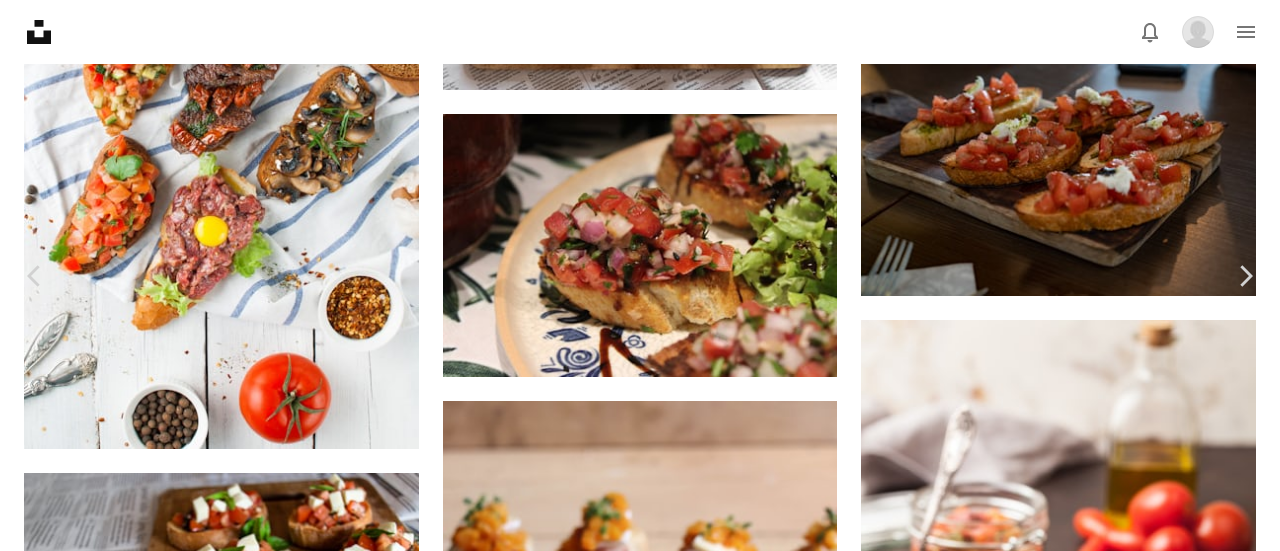 scroll, scrollTop: 0, scrollLeft: 0, axis: both 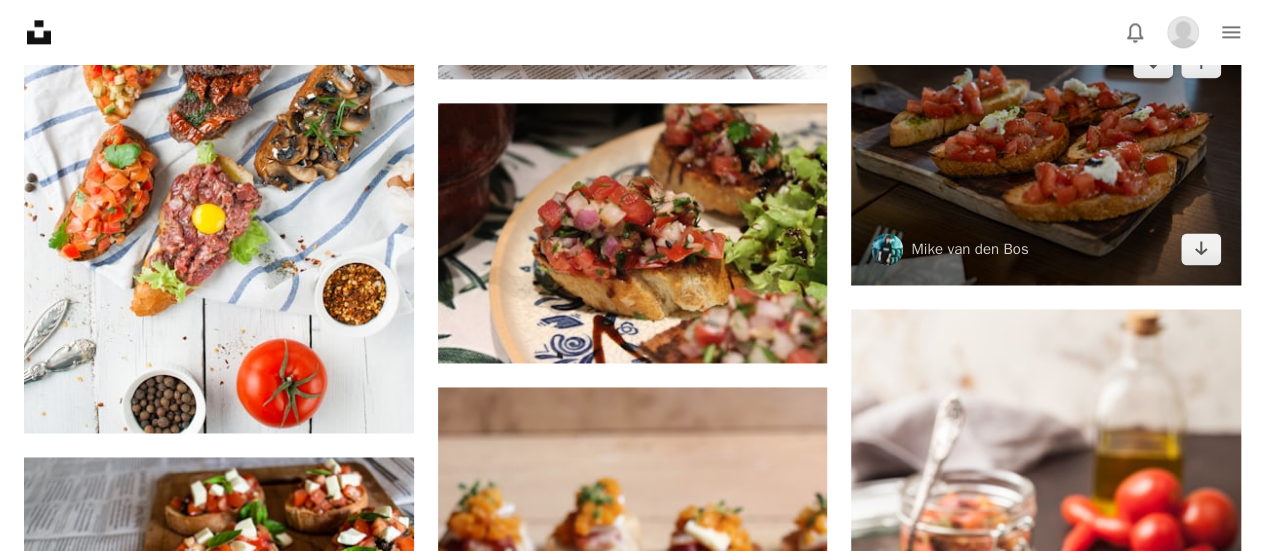 click at bounding box center [1046, 155] 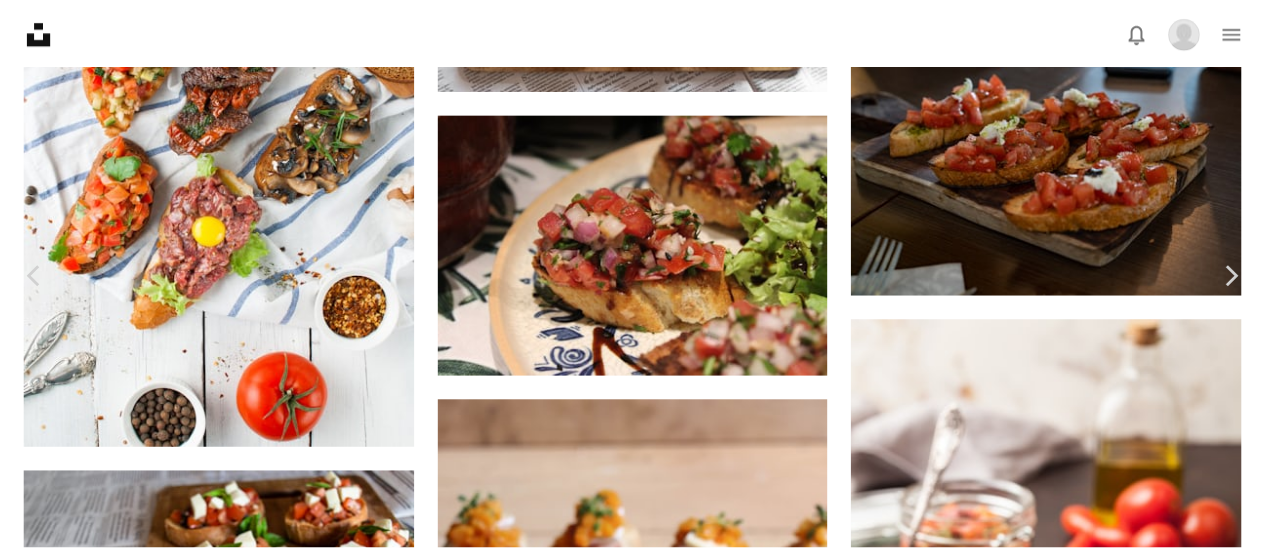 scroll, scrollTop: 0, scrollLeft: 0, axis: both 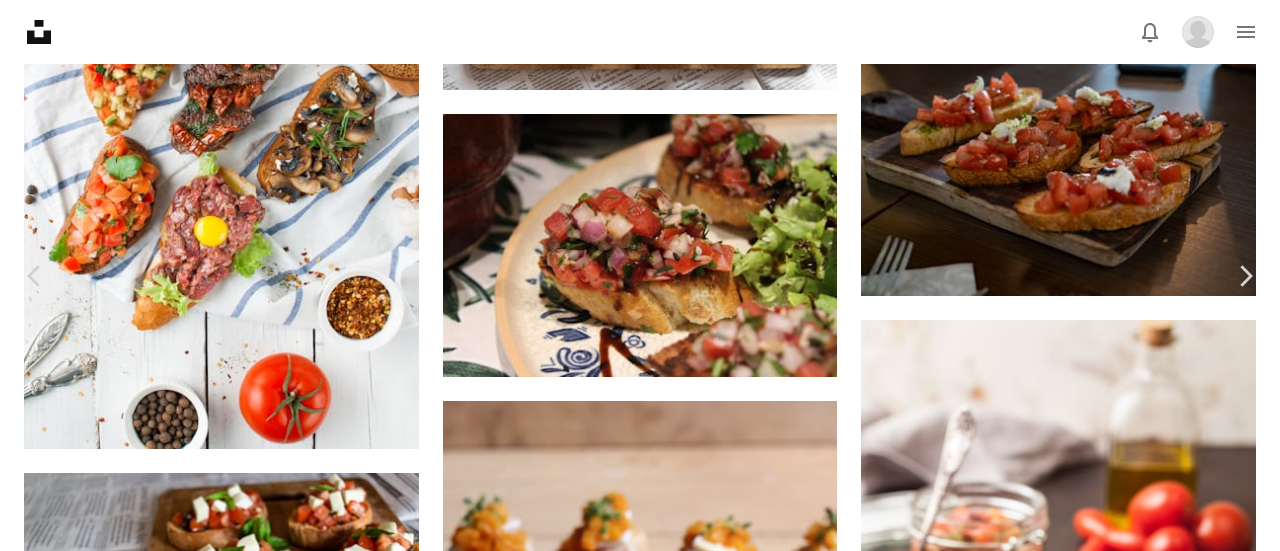 click on "An X shape Chevron left Chevron right Mike van den Bos mike_van_den_bos A heart A plus sign Modifica immagine   Plus sign for Unsplash+ Download Chevron down Zoom in Visualizzazioni 1.892.630 Download 3.419 A forward-right arrow Condividi Info icon Info More Actions A map marker Valkenburg, Nederland Calendar outlined Pubblicato il  17 luglio 2020 Camera NIKON CORPORATION, NIKON Z 6 Safety Può essere utilizzato gratuitamente ai sensi della  Licenza Unsplash cibo legno tavolo pane olio pomodoro formaggio olio d’oliva Italiano bruschetta bruchetta pianta ristorante cena marrone pasto piatto dolci produrre caffetteria Sfoglia immagini premium correlate su iStock  |  Risparmia il 20% con il codice UNSPLASH20 Visualizza altro su iStock  ↗ Immagini correlate A heart A plus sign Chris Tweten Disponibile per il servizio A checkmark inside of a circle Arrow pointing down Plus sign for Unsplash+ A heart A plus sign Andrej Lišakov Per  Unsplash+ A lock   Download A heart A plus sign Raymond Petrik A heart A heart" at bounding box center (640, 3924) 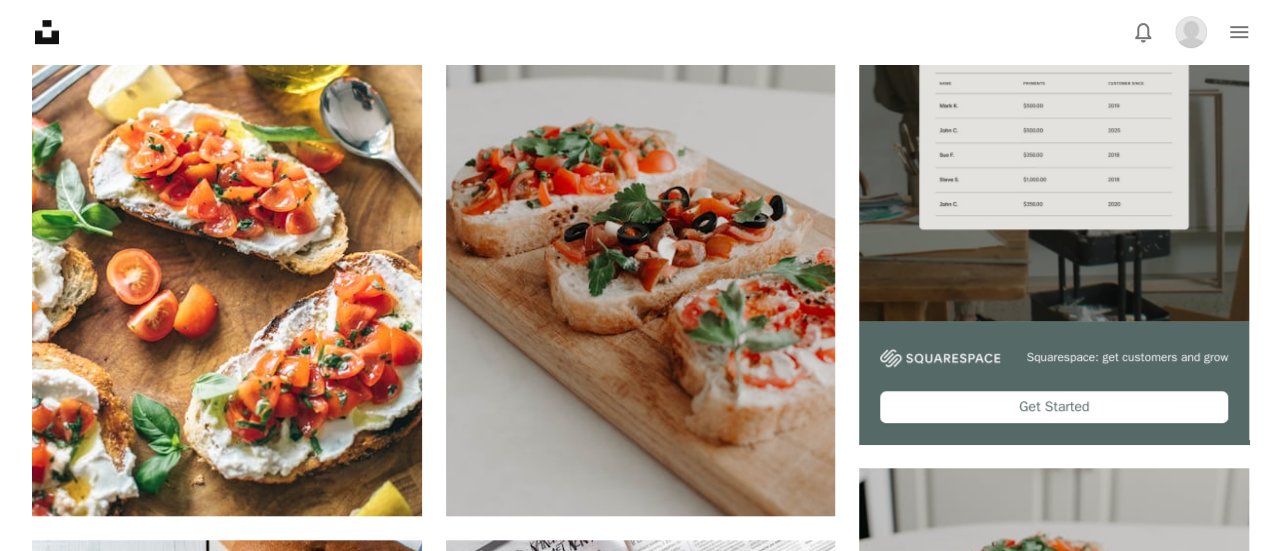 scroll, scrollTop: 595, scrollLeft: 0, axis: vertical 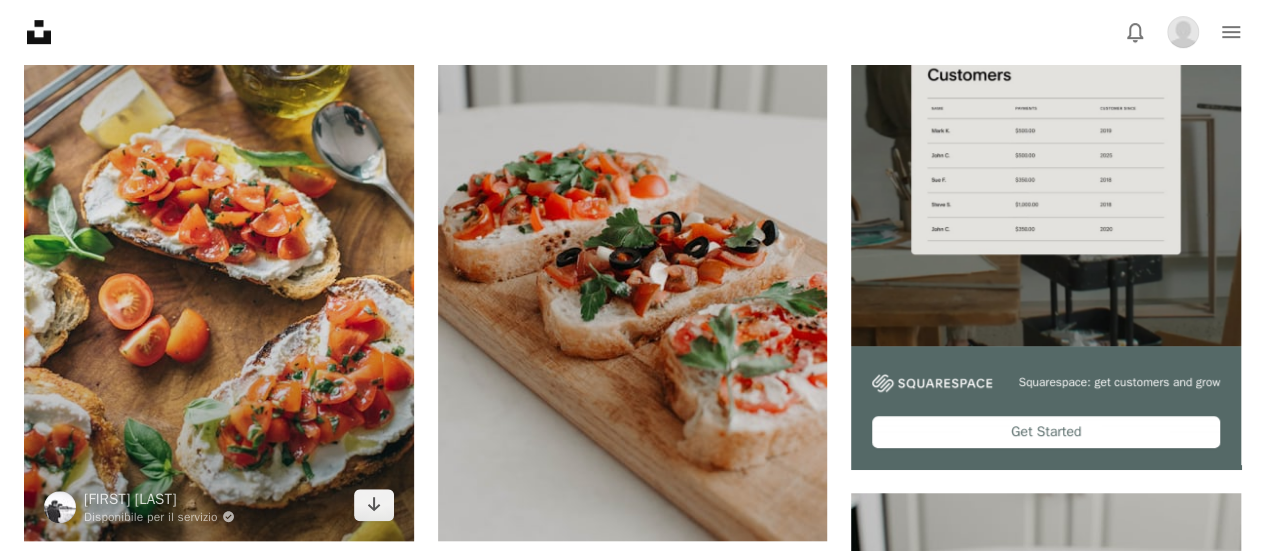 click at bounding box center [219, 248] 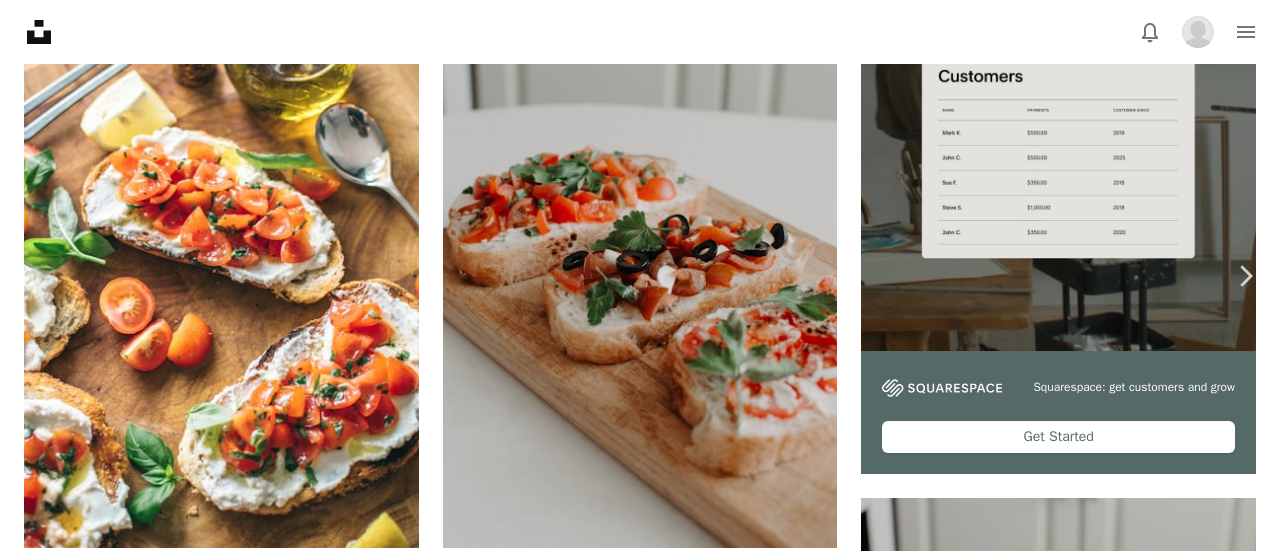 scroll, scrollTop: 0, scrollLeft: 0, axis: both 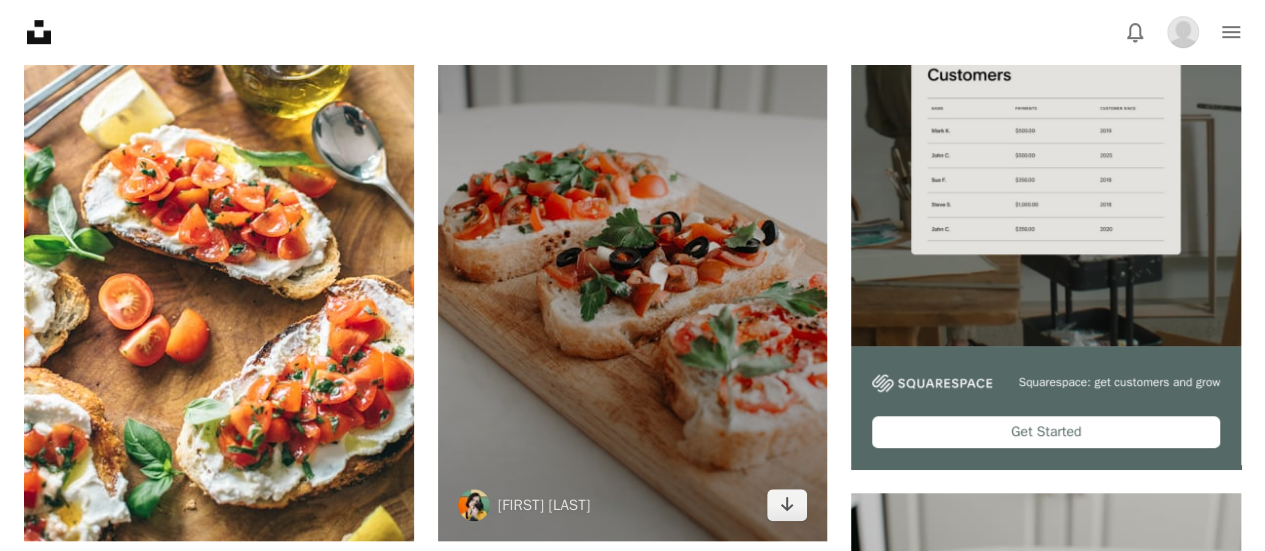 click at bounding box center (633, 248) 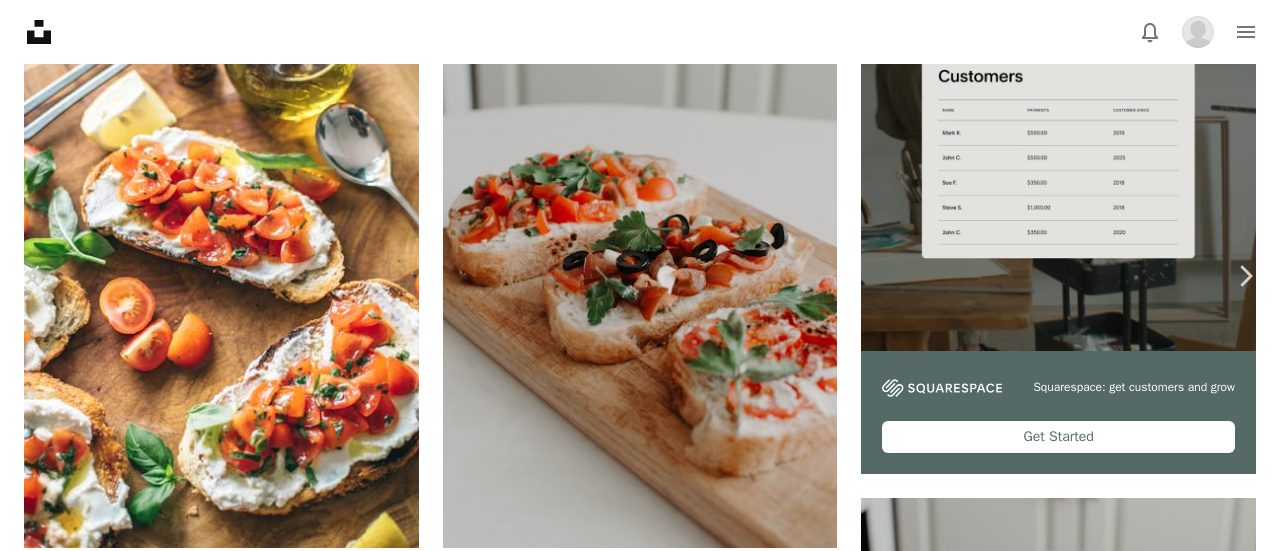 scroll, scrollTop: 68, scrollLeft: 0, axis: vertical 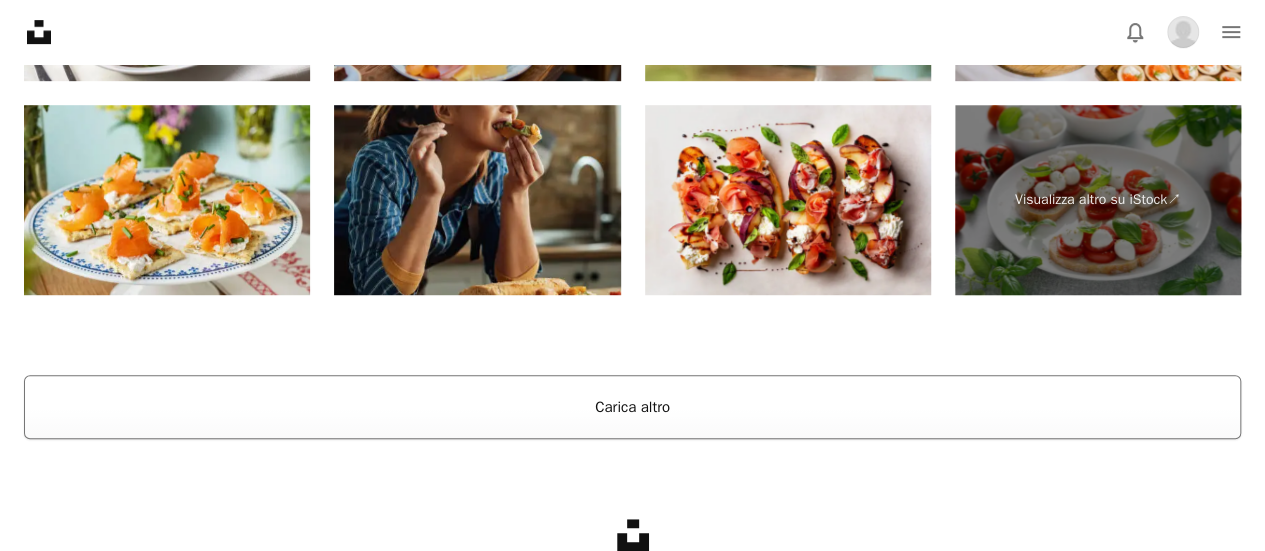 click on "Carica altro" at bounding box center (632, 407) 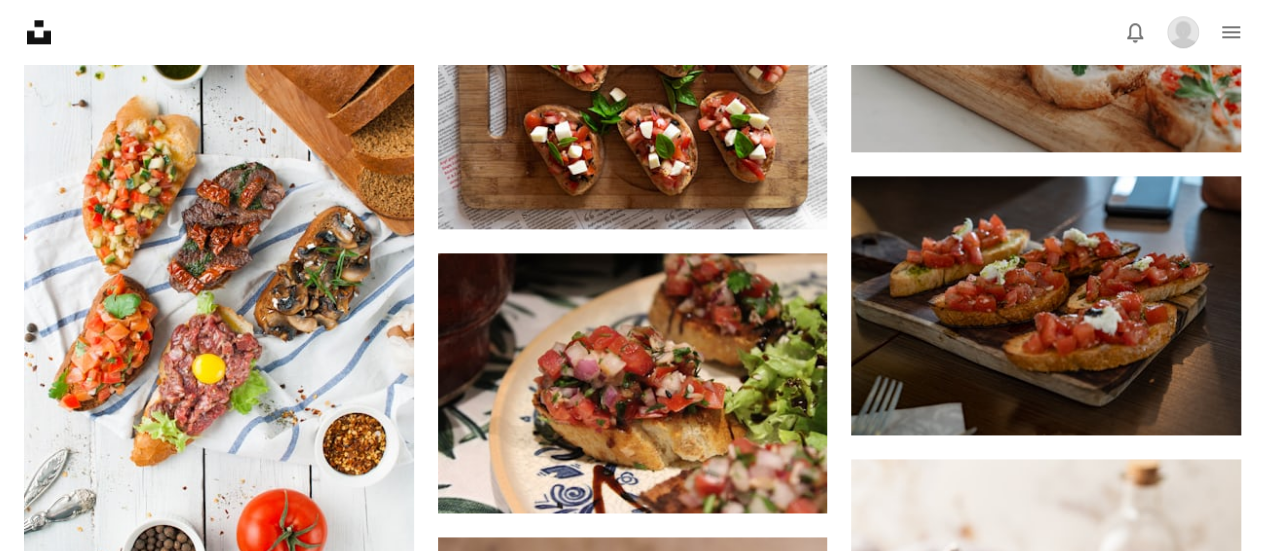 scroll, scrollTop: 1279, scrollLeft: 0, axis: vertical 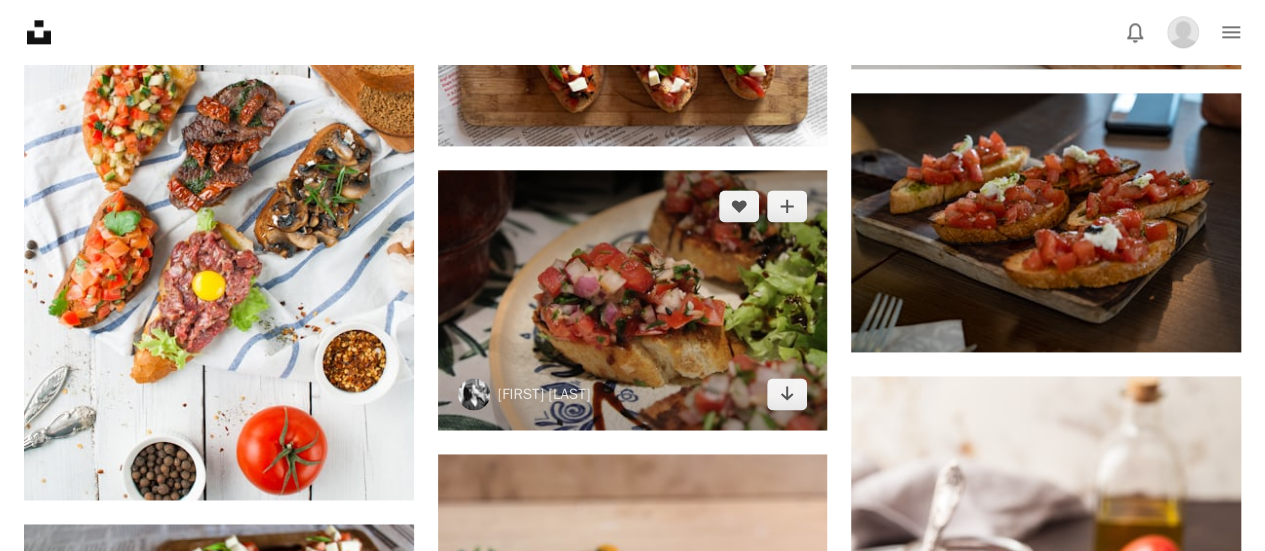 click at bounding box center (633, 300) 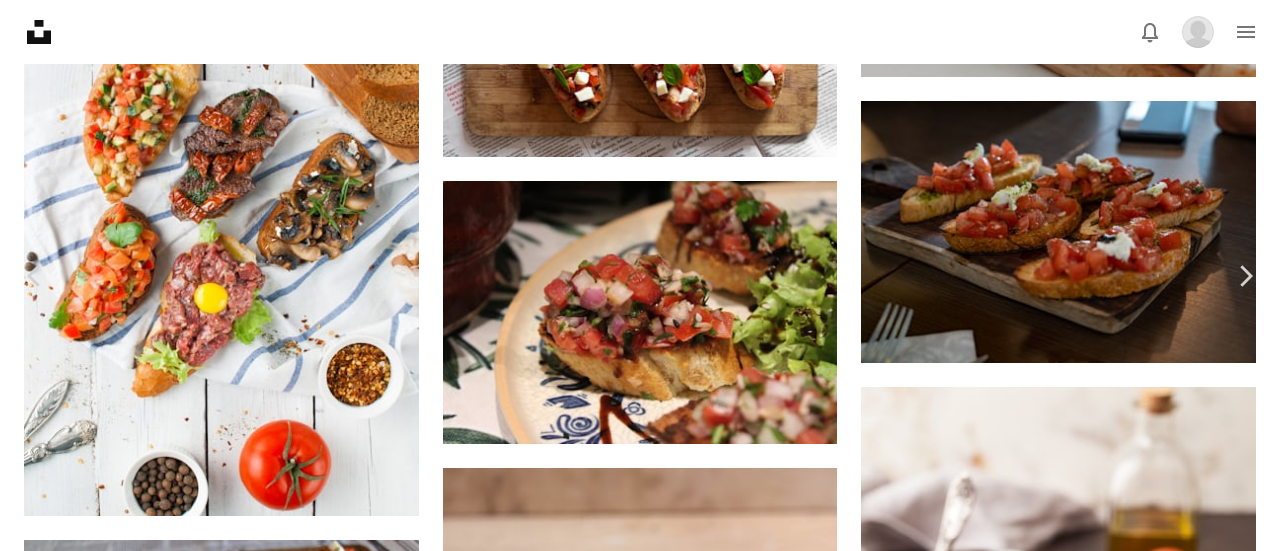 click on "A plus sign" 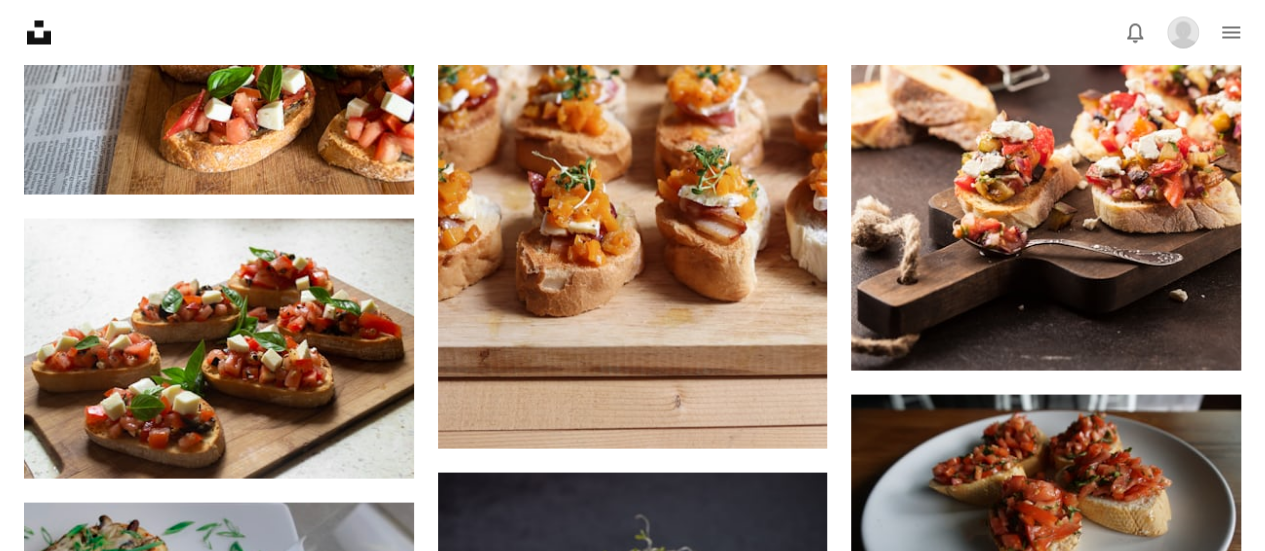 scroll, scrollTop: 2068, scrollLeft: 0, axis: vertical 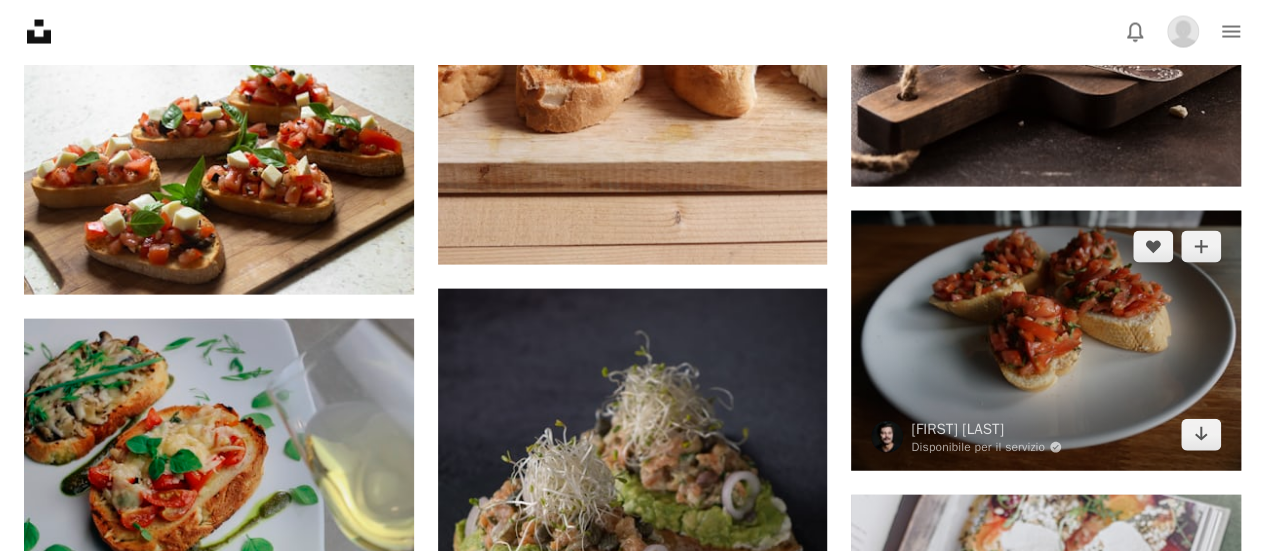 click at bounding box center (1046, 341) 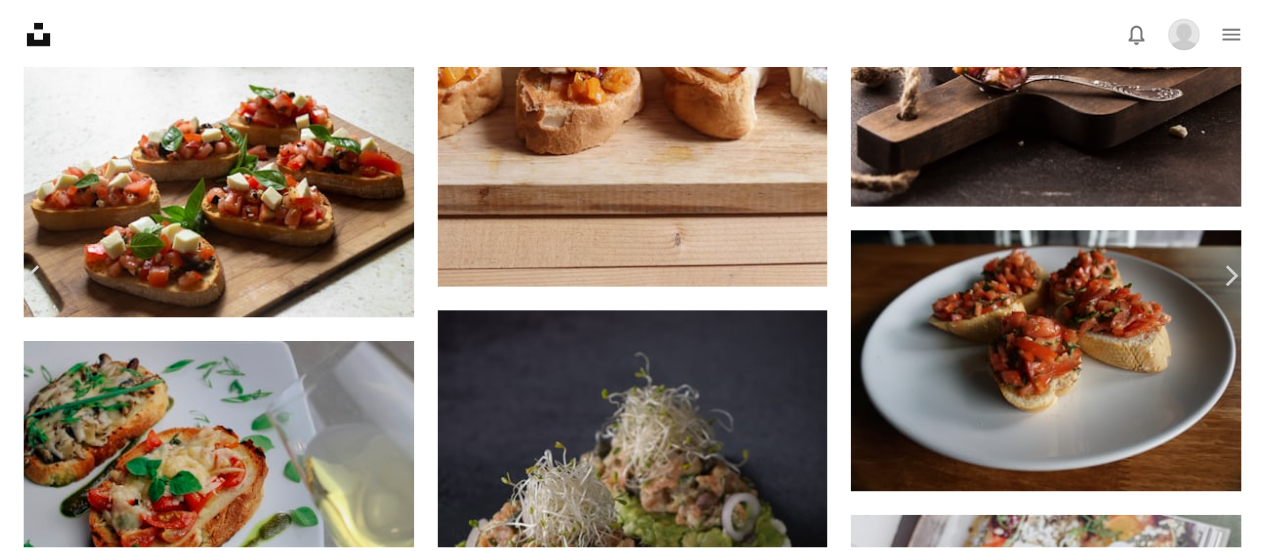 scroll, scrollTop: 0, scrollLeft: 0, axis: both 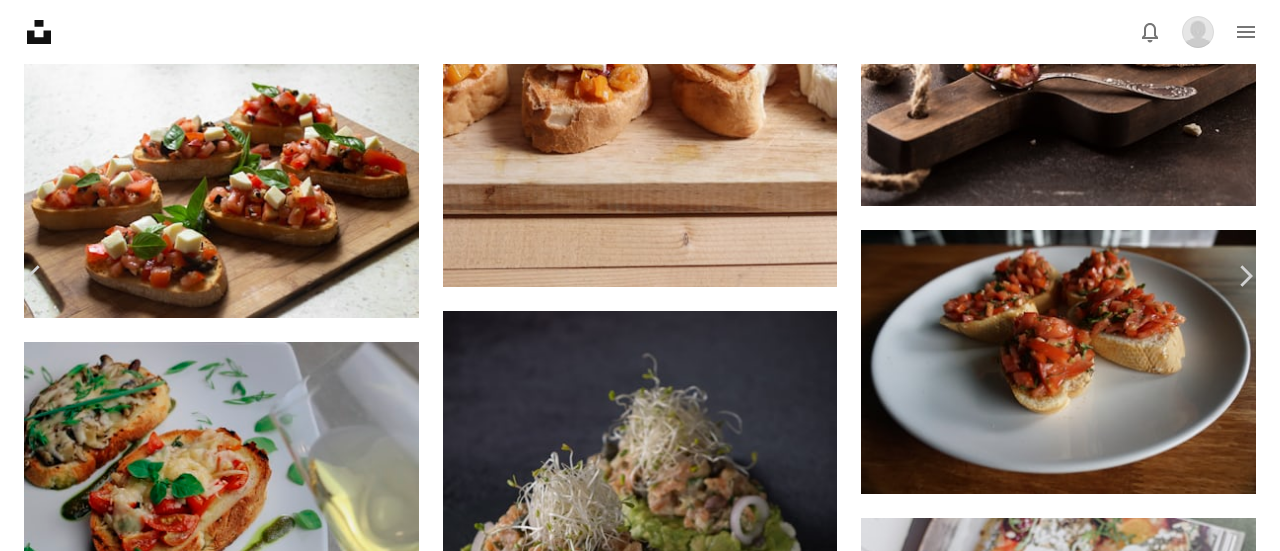 click on "An X shape" at bounding box center [20, 20] 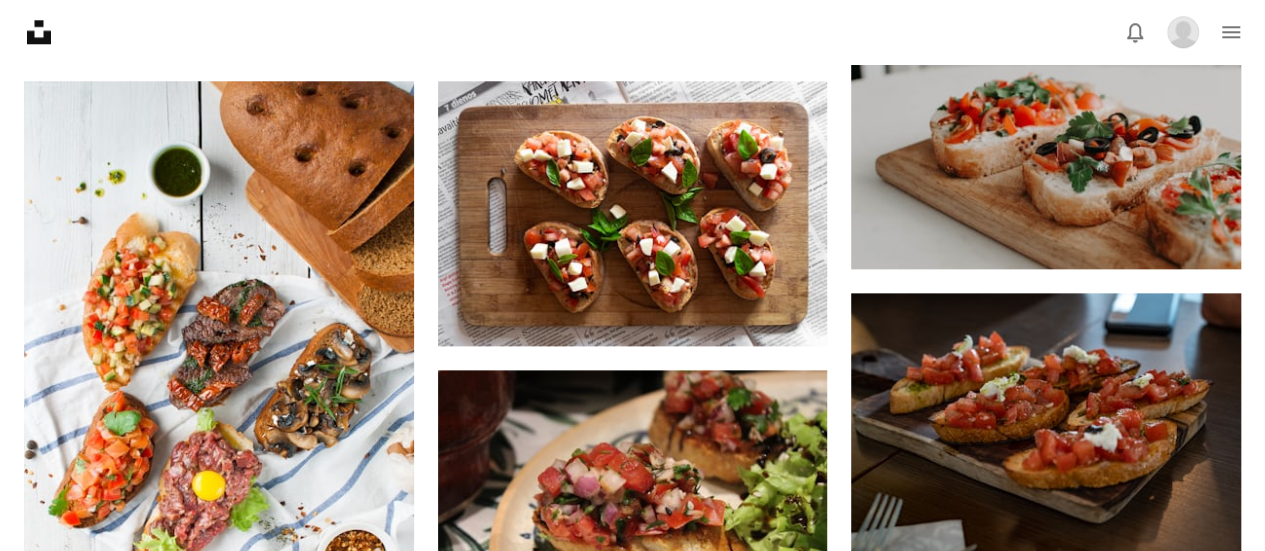 scroll, scrollTop: 1112, scrollLeft: 0, axis: vertical 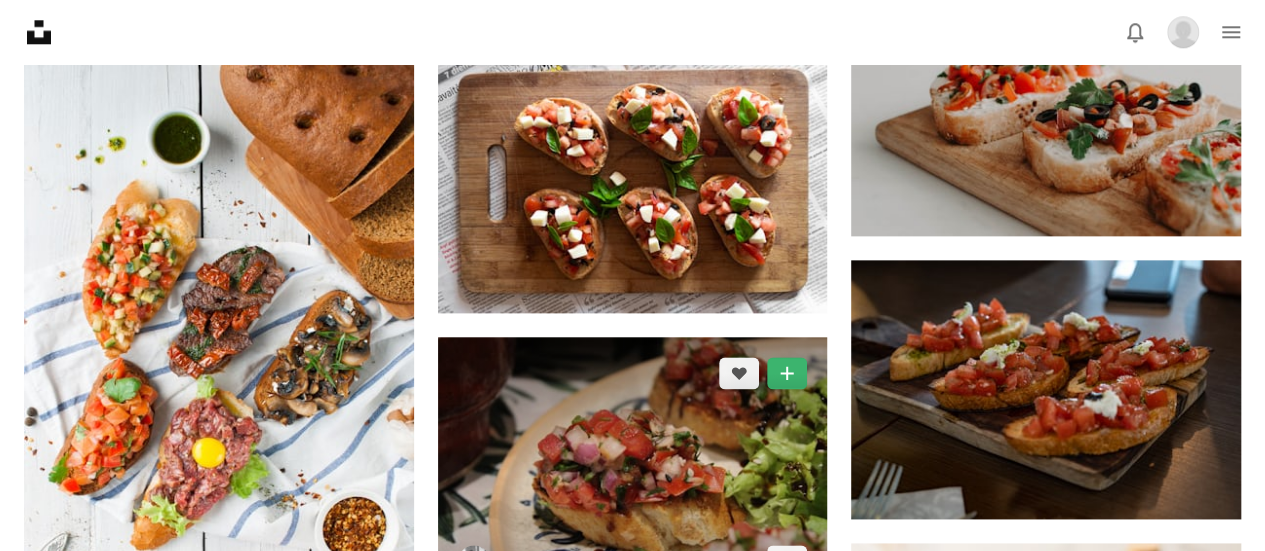 click at bounding box center (633, 467) 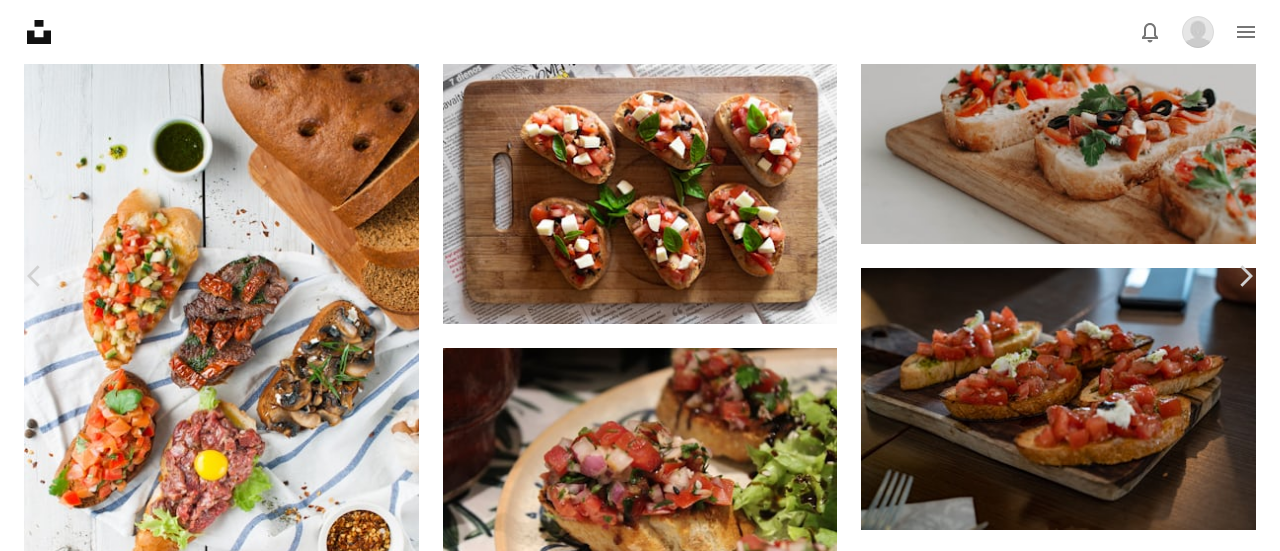click on "Download" at bounding box center (1095, 11942) 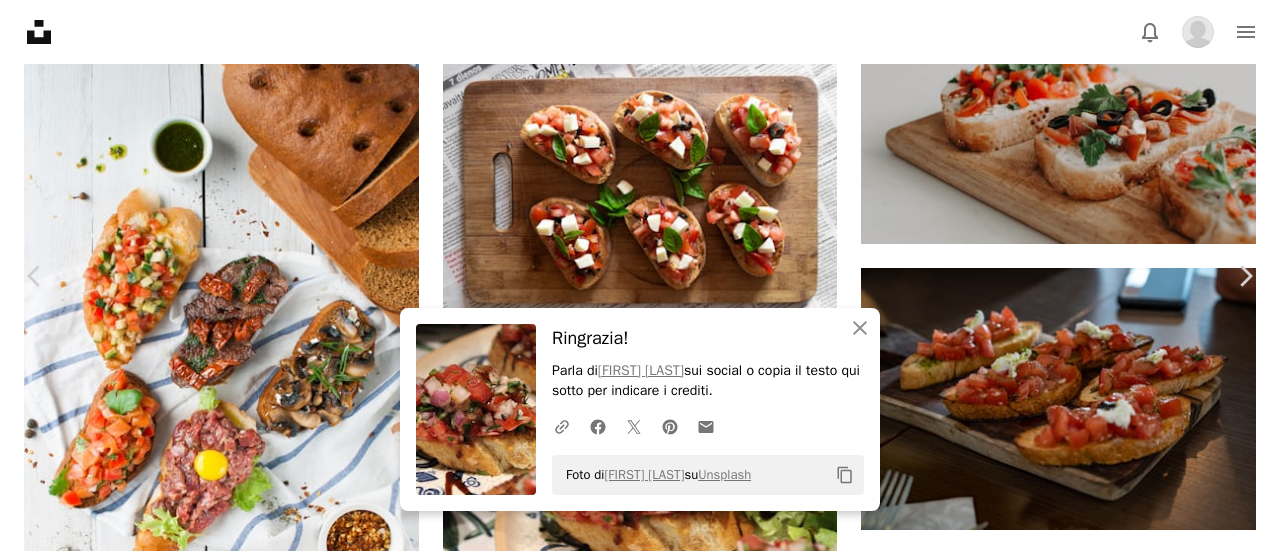 click on "An X shape" at bounding box center (20, 20) 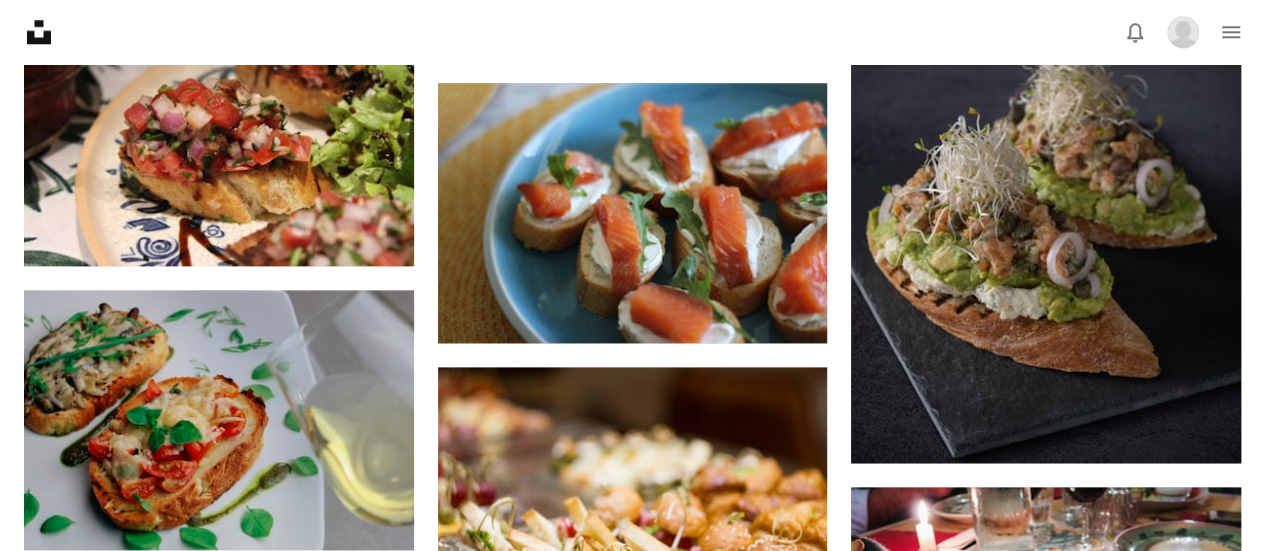 scroll, scrollTop: 0, scrollLeft: 0, axis: both 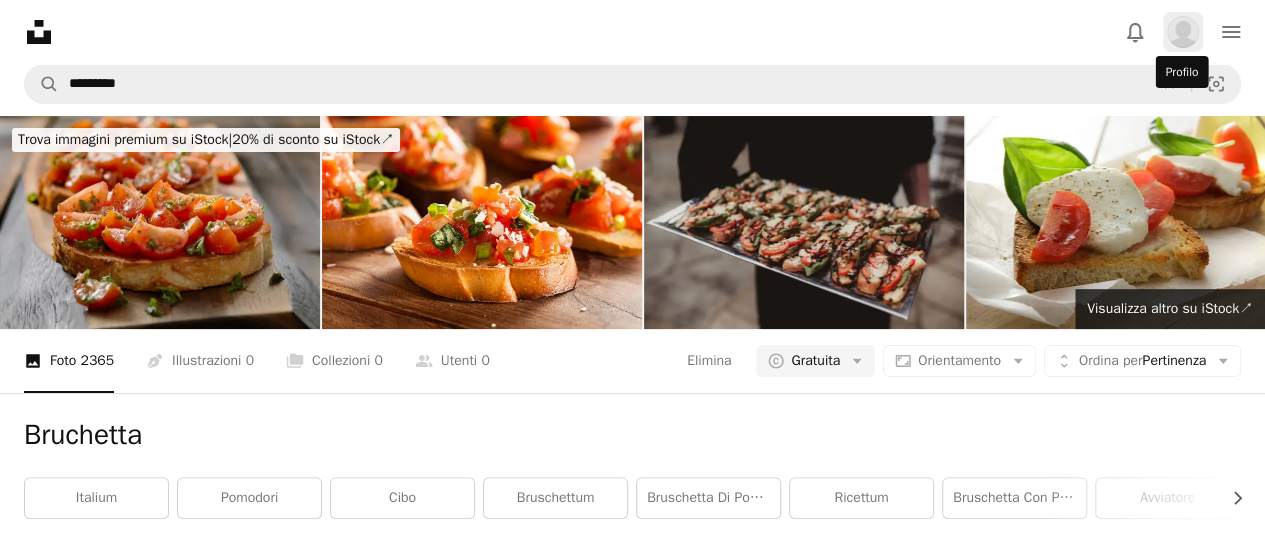 click at bounding box center (1183, 32) 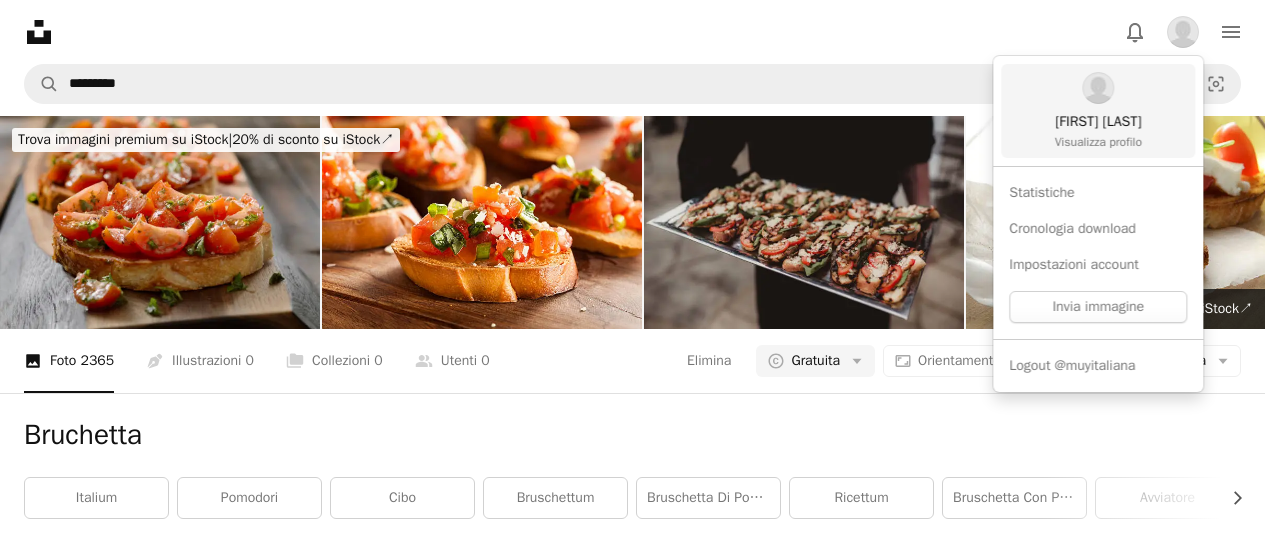 click at bounding box center [1098, 88] 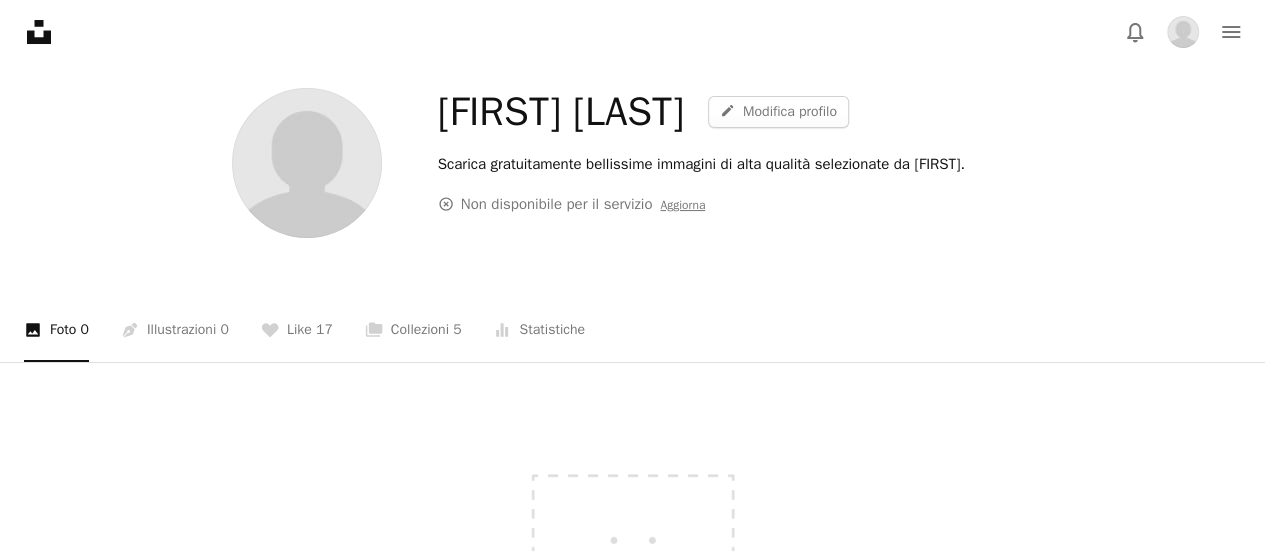 scroll, scrollTop: 87, scrollLeft: 0, axis: vertical 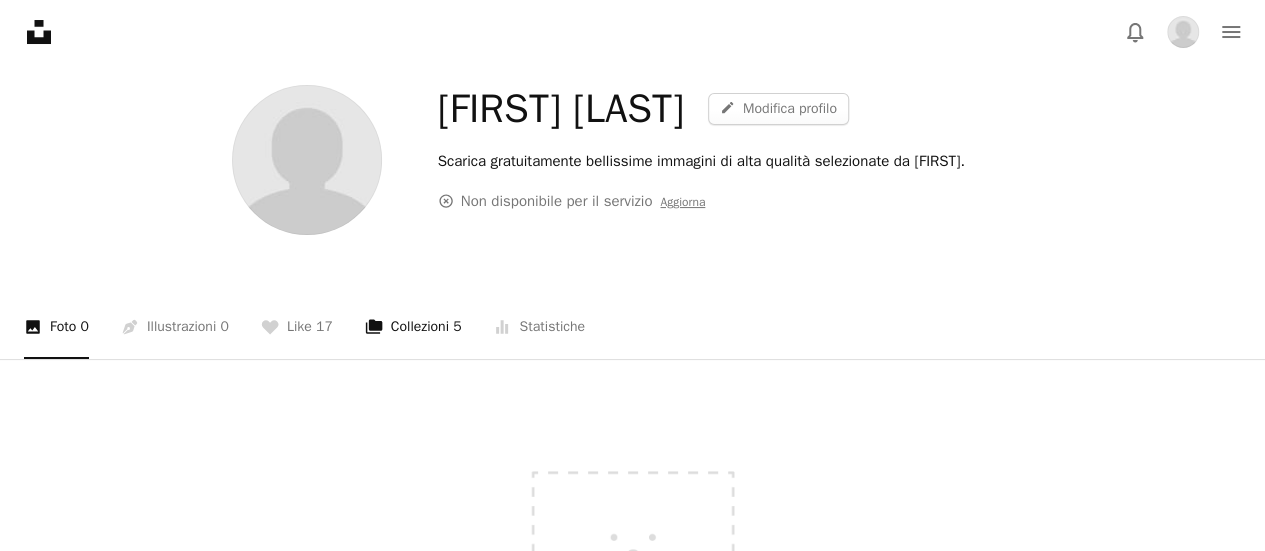 click on "A stack of folders Collezioni   5" at bounding box center [413, 327] 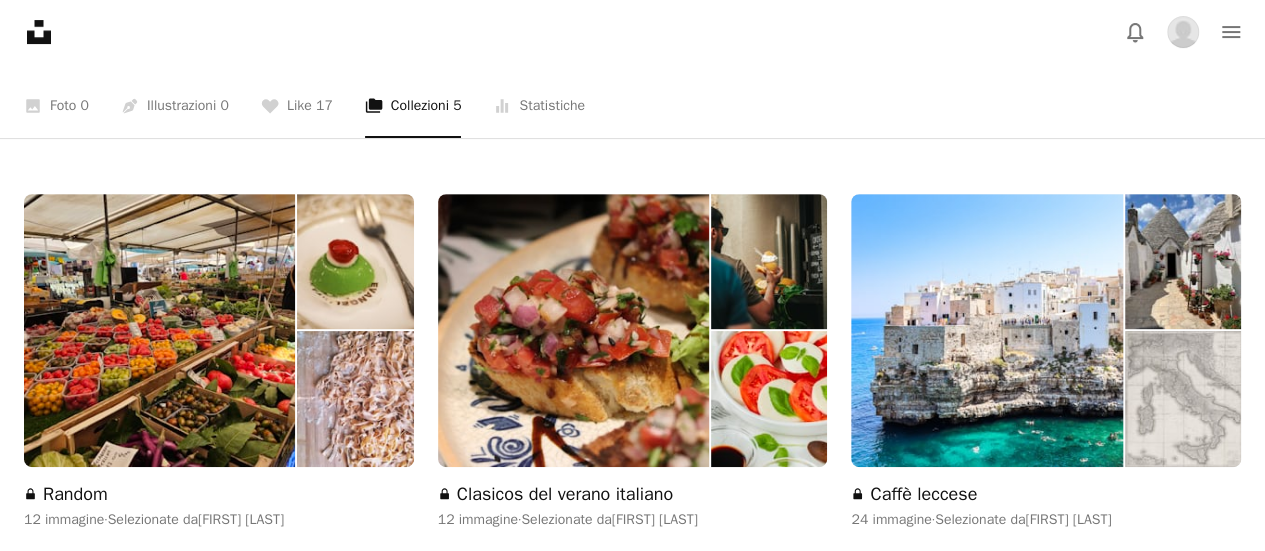 scroll, scrollTop: 324, scrollLeft: 0, axis: vertical 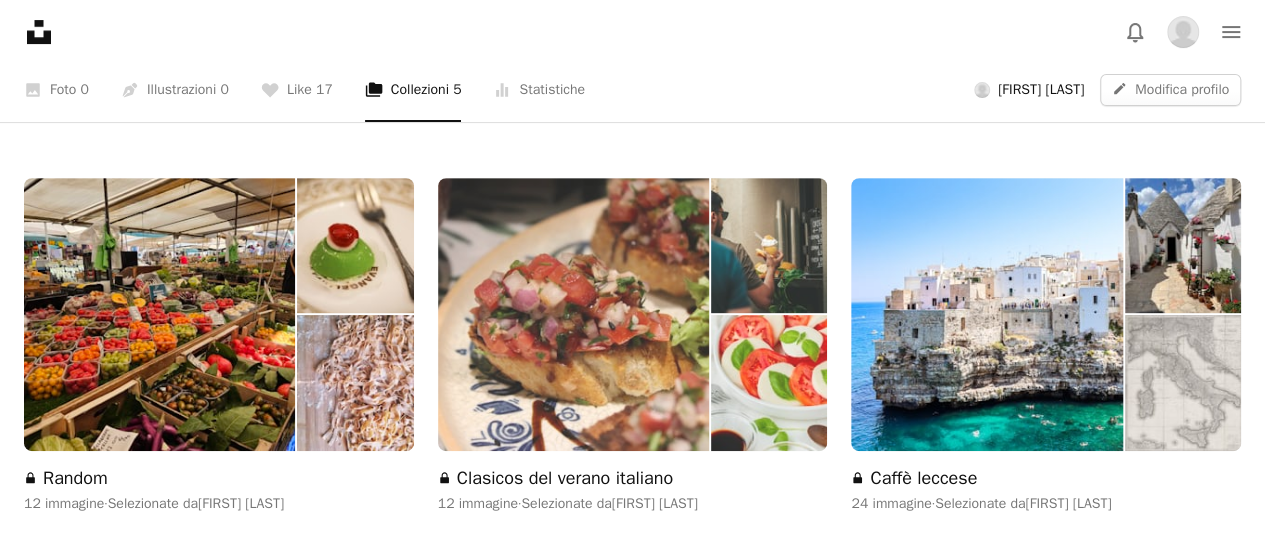 click at bounding box center [573, 314] 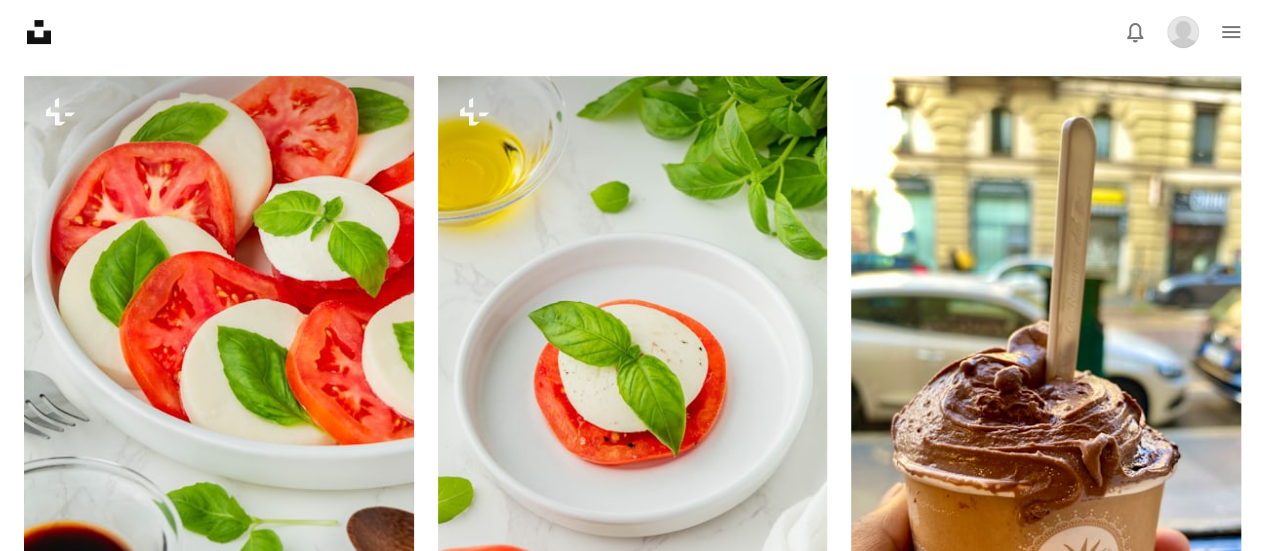 scroll, scrollTop: 0, scrollLeft: 0, axis: both 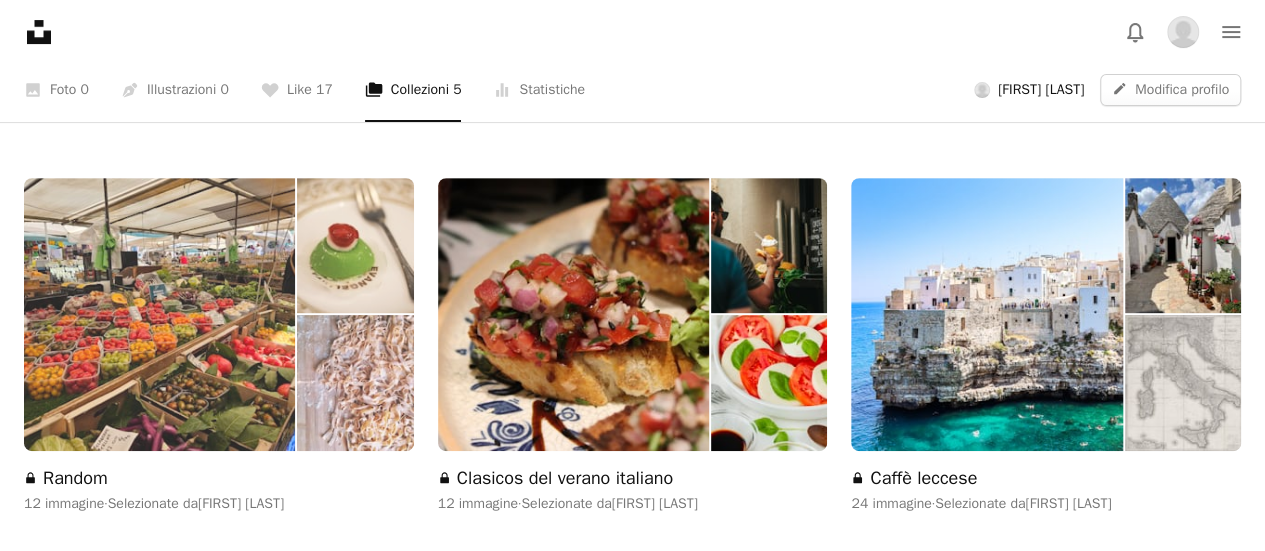 click at bounding box center (159, 314) 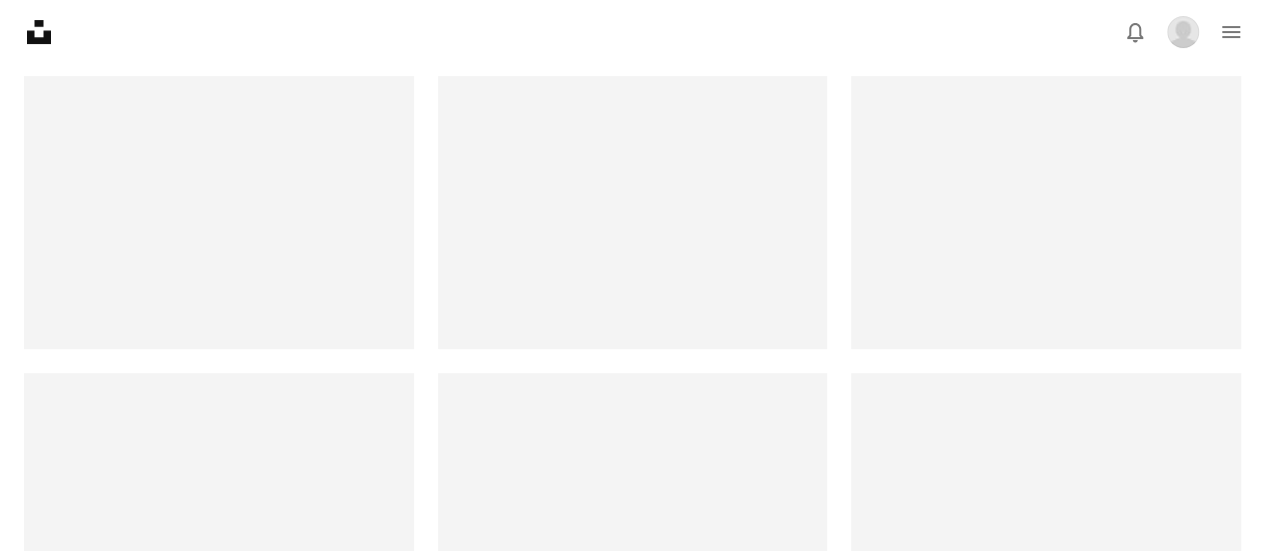 scroll, scrollTop: 0, scrollLeft: 0, axis: both 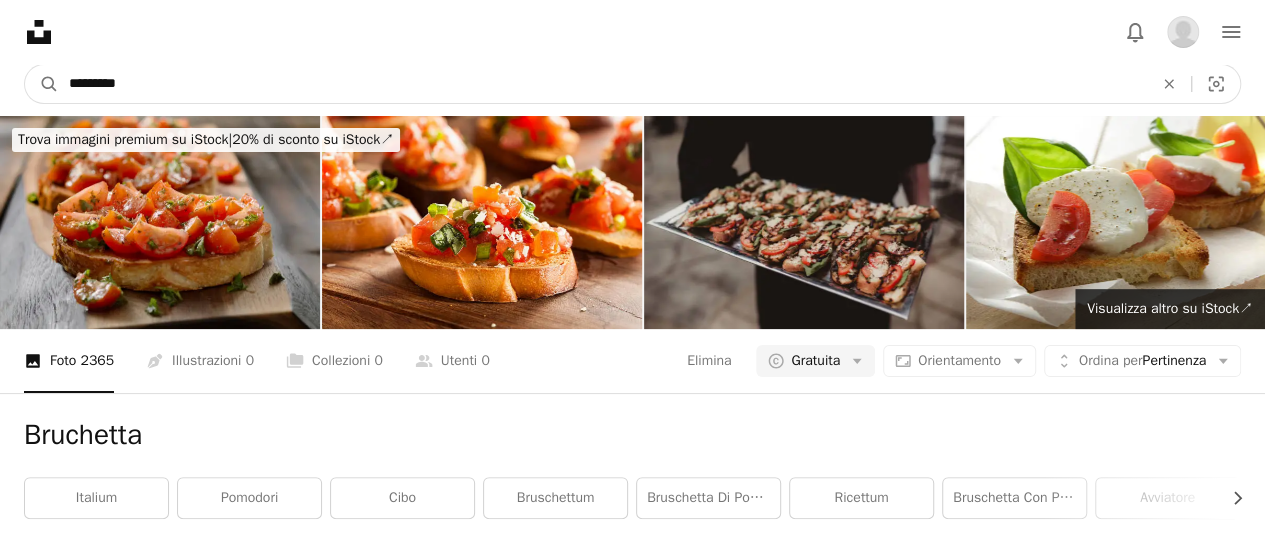 drag, startPoint x: 240, startPoint y: 78, endPoint x: 0, endPoint y: 73, distance: 240.05208 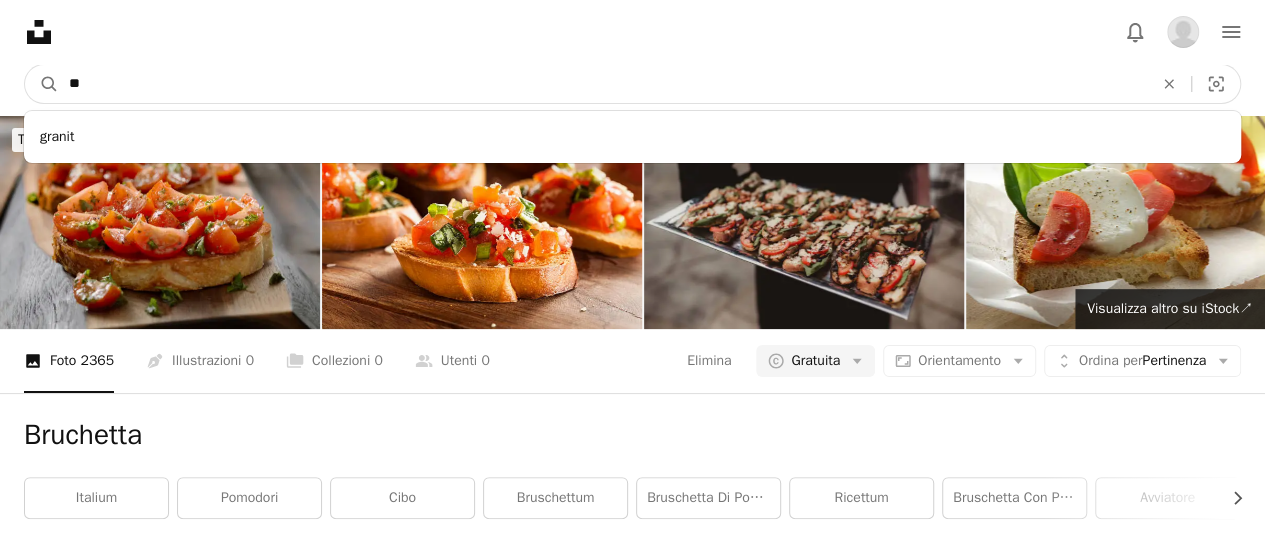type on "*" 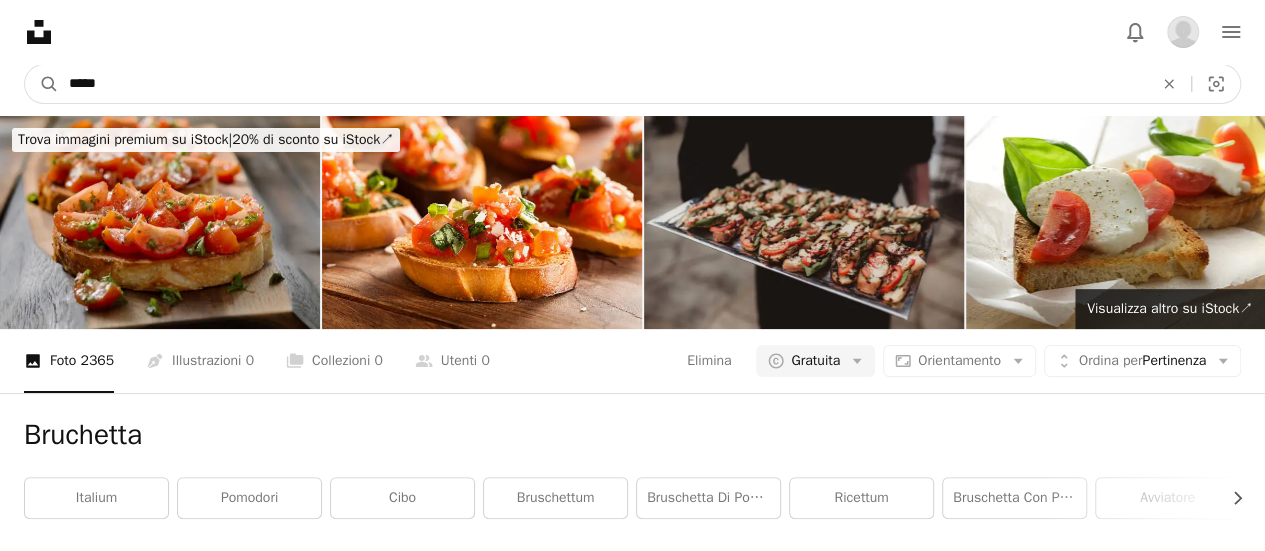 type on "******" 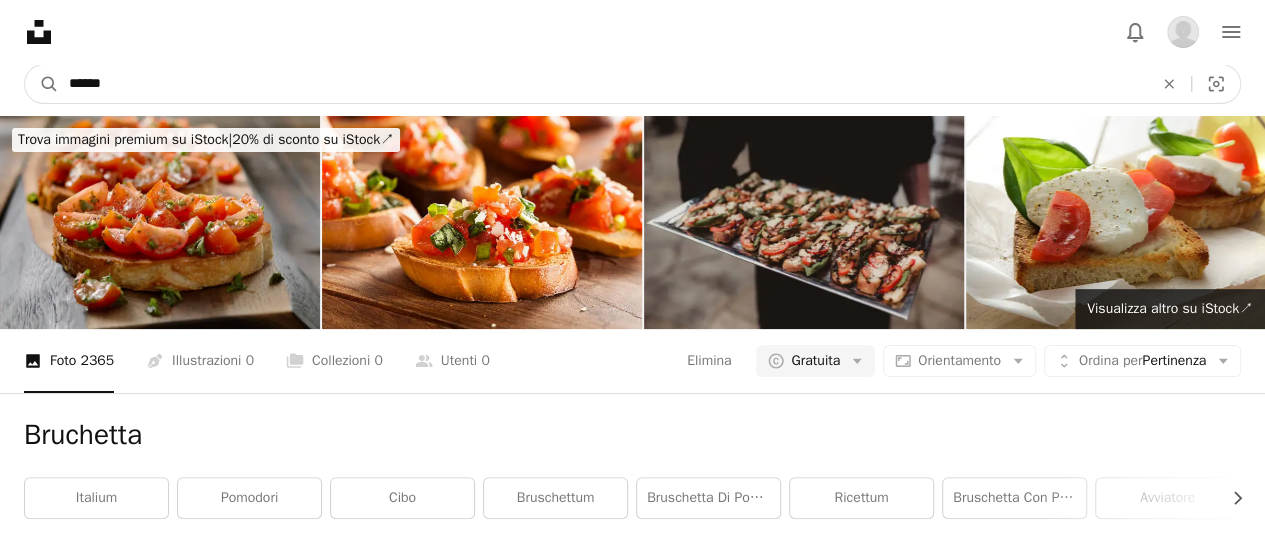 click on "A magnifying glass" at bounding box center [42, 84] 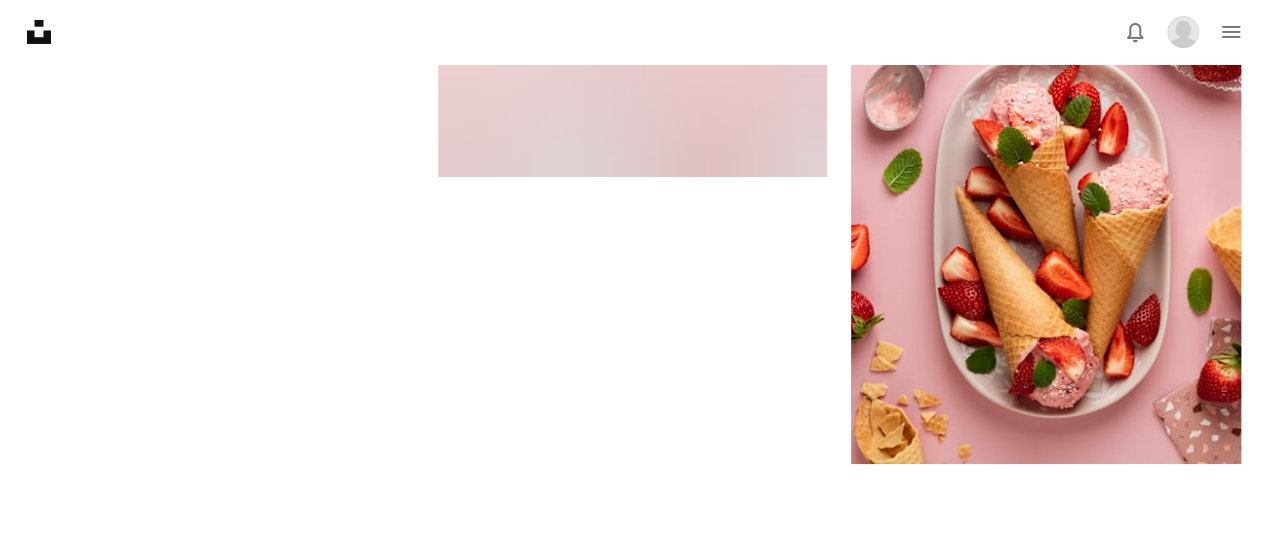 scroll, scrollTop: 3614, scrollLeft: 0, axis: vertical 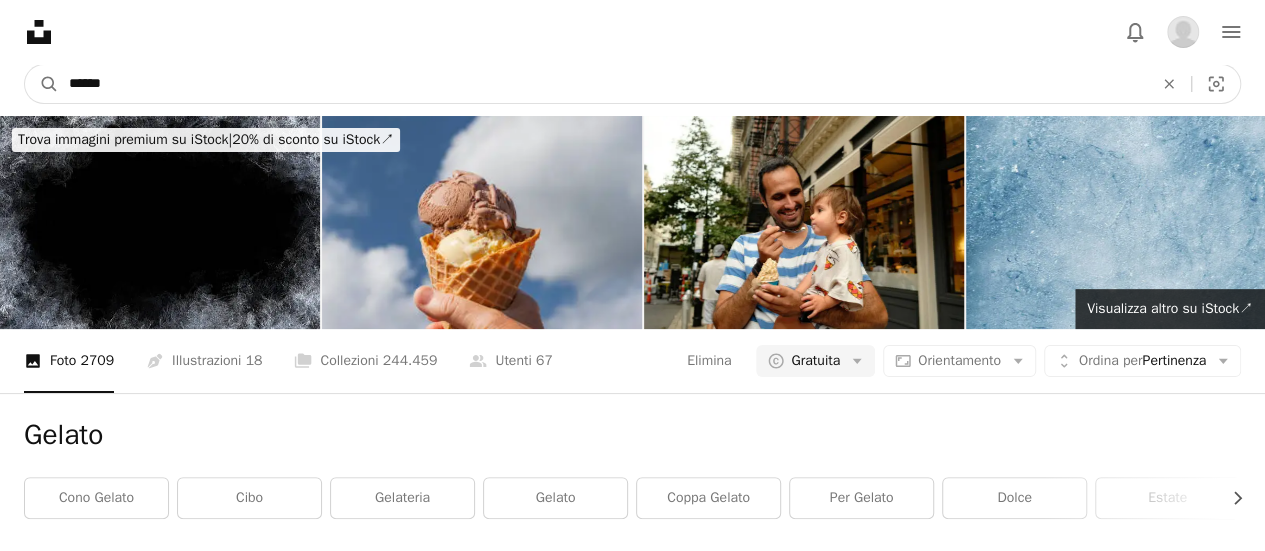 drag, startPoint x: 0, startPoint y: 70, endPoint x: 0, endPoint y: 54, distance: 16 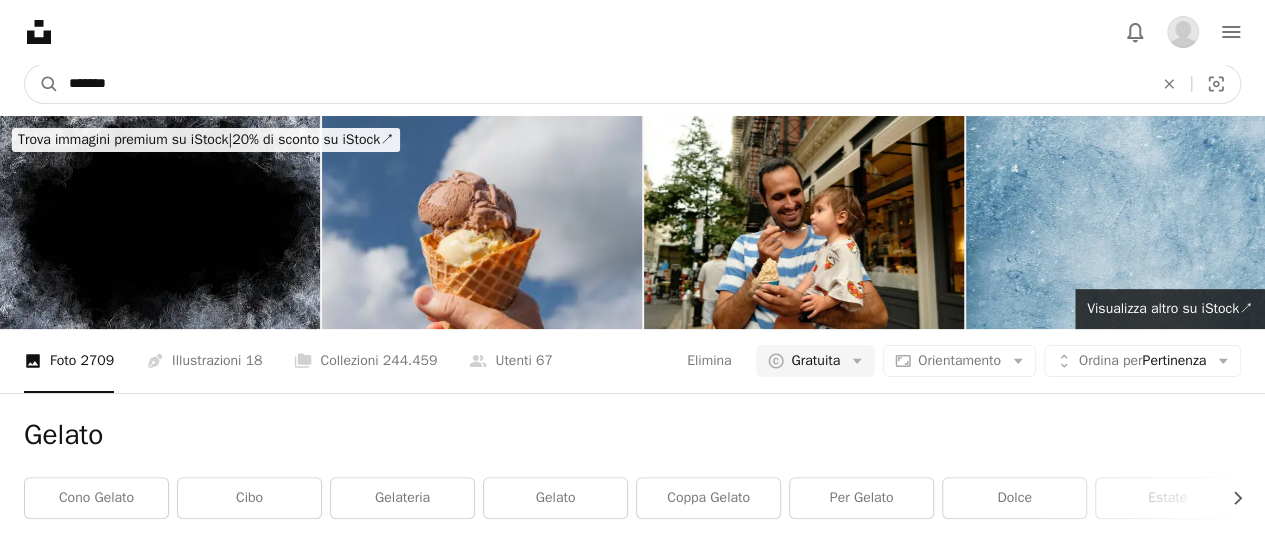 type on "*******" 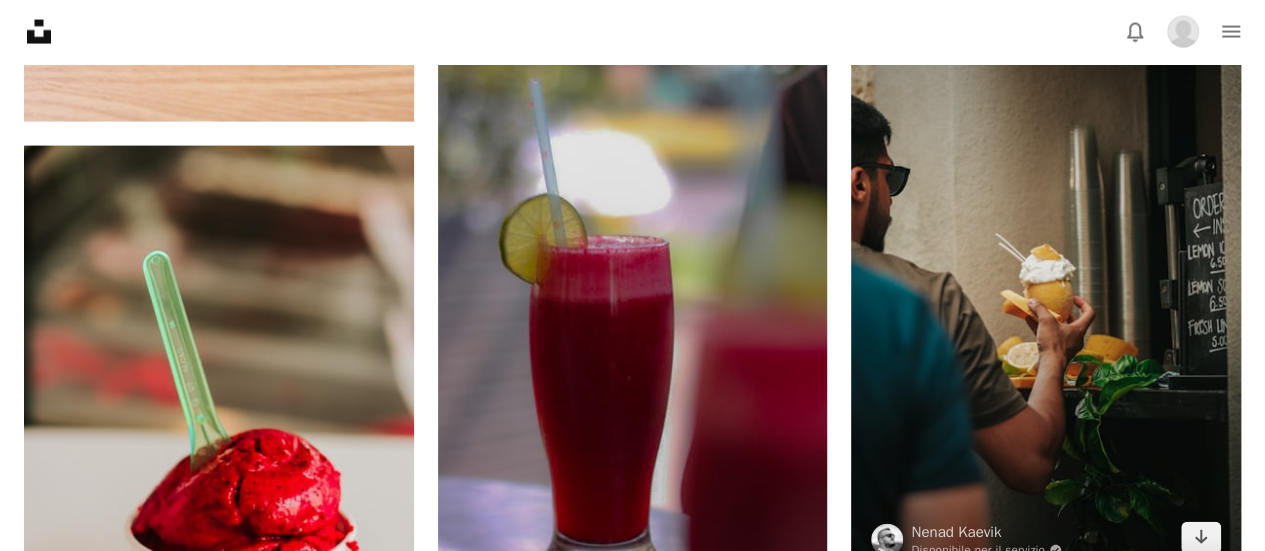 scroll, scrollTop: 2102, scrollLeft: 0, axis: vertical 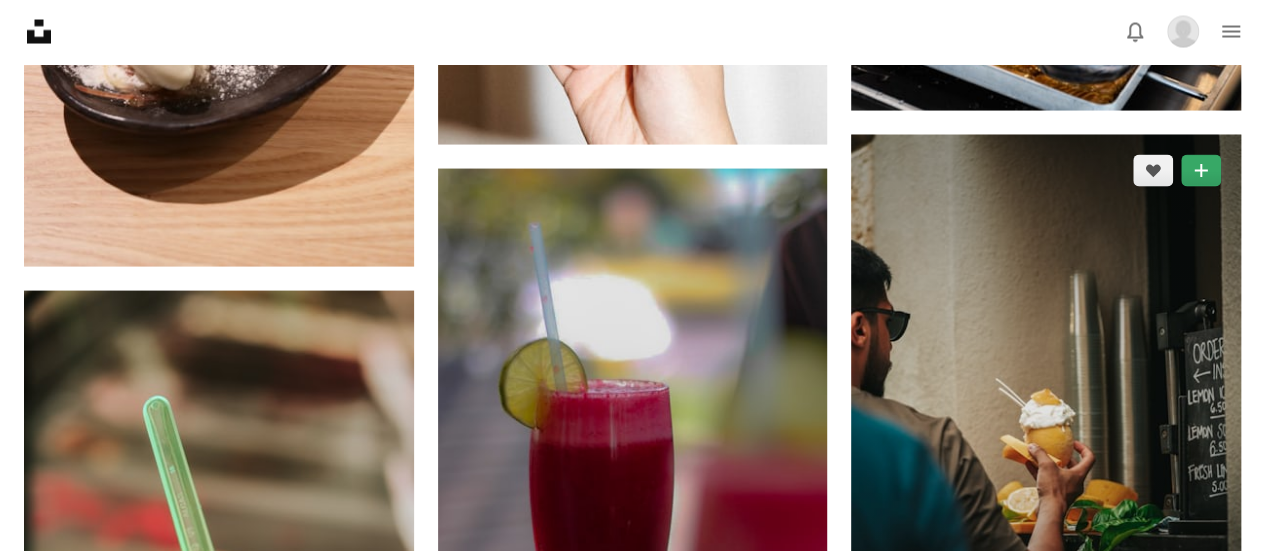 click 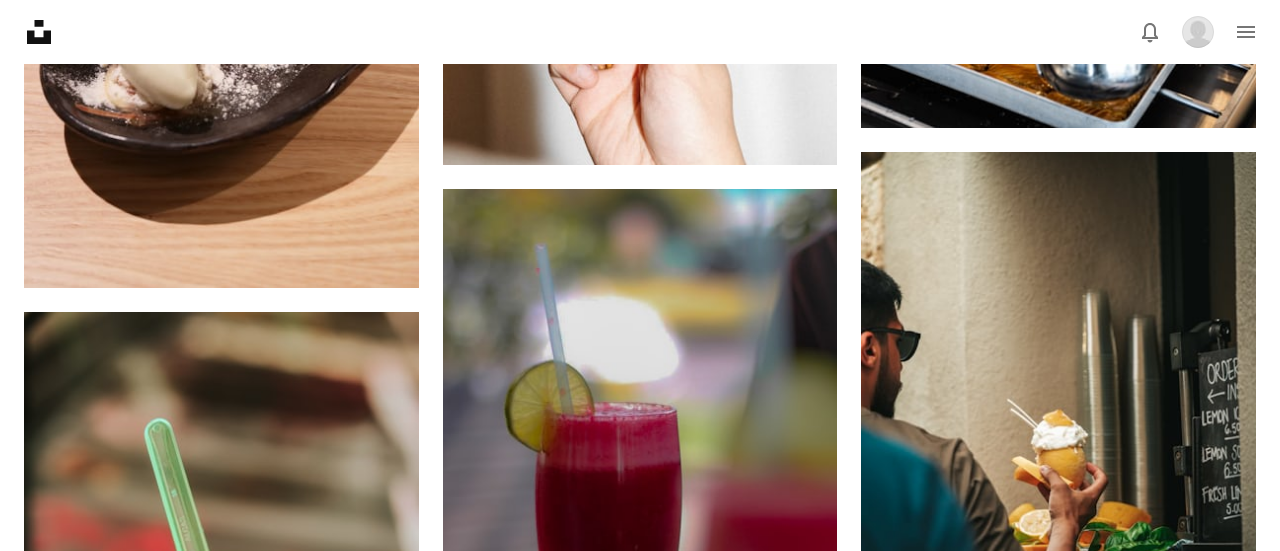 click on "An X shape Aggiungi alla Collezione Crea una nuova collezione A checkmark A minus sign 12 foto A lock Clasicos del verano italiano A checkmark A plus sign 12 foto A lock Random A checkmark A plus sign 24 foto A lock Caffè leccese A checkmark A plus sign 48 foto A lock Gastronomia italiana A checkmark A plus sign 0 foto A lock My first collection Crea una nuova collezione Nome 60 Descrizione  (facoltativa) 250 Rendi privata la collezione A lock Annulla Crea una collezione" at bounding box center [640, 11597] 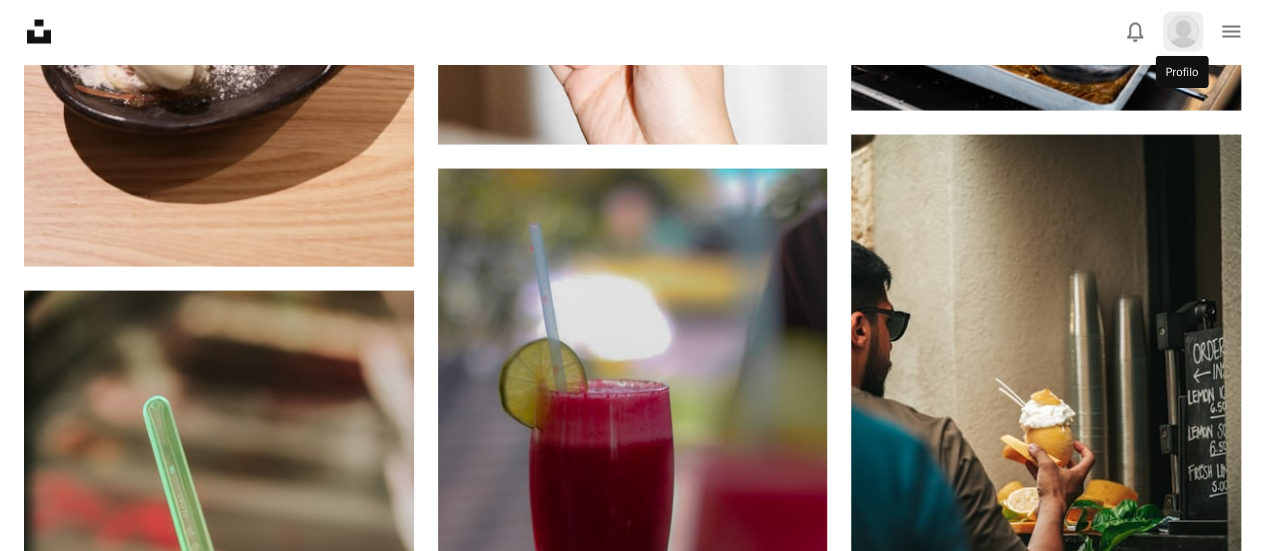 click at bounding box center [1183, 32] 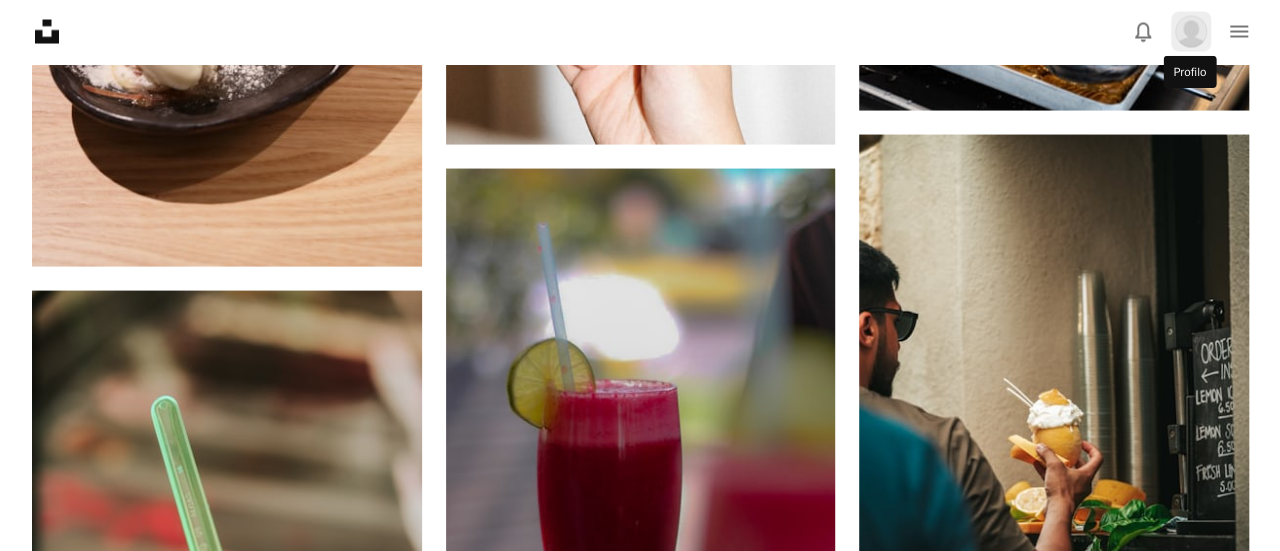 scroll, scrollTop: 0, scrollLeft: 0, axis: both 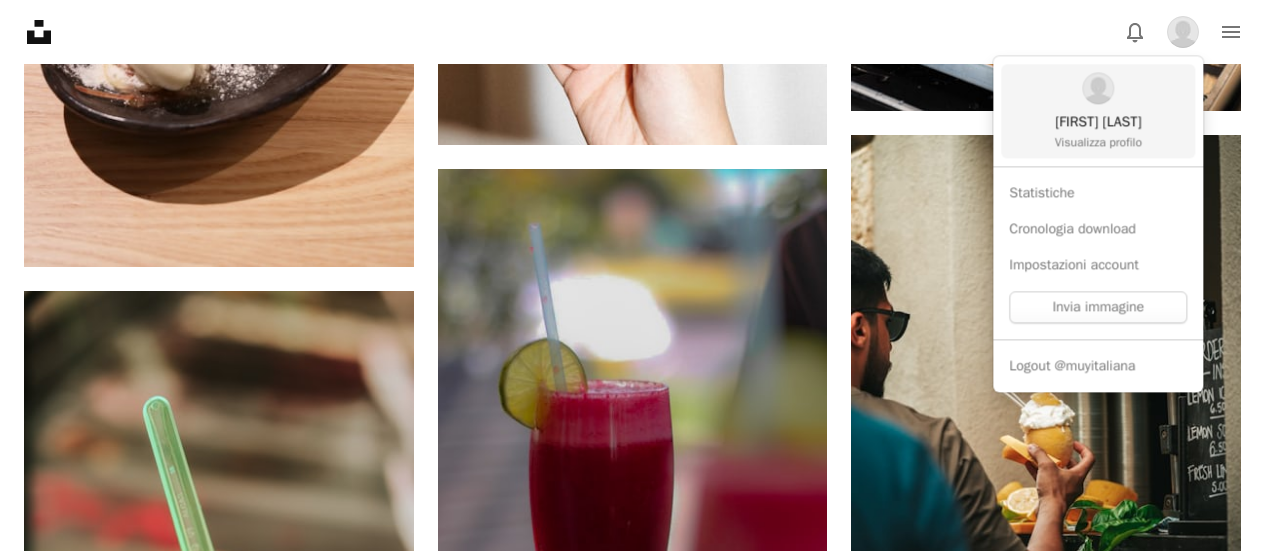 click on "Visualizza profilo" at bounding box center [1098, 142] 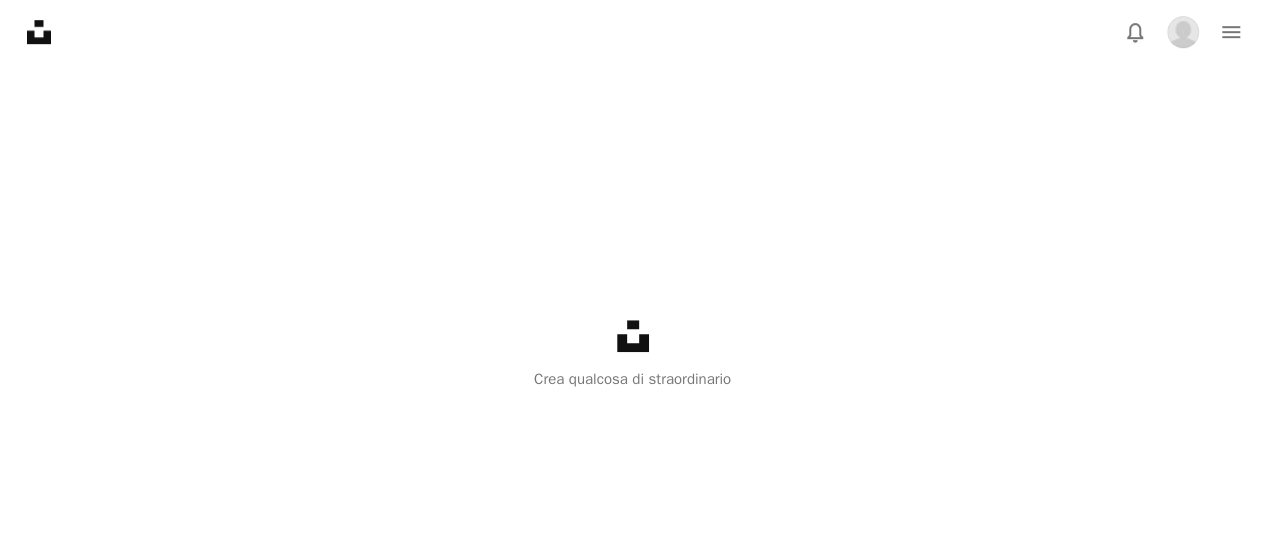 click on "A stack of folders Collezioni   5" at bounding box center [413, -245] 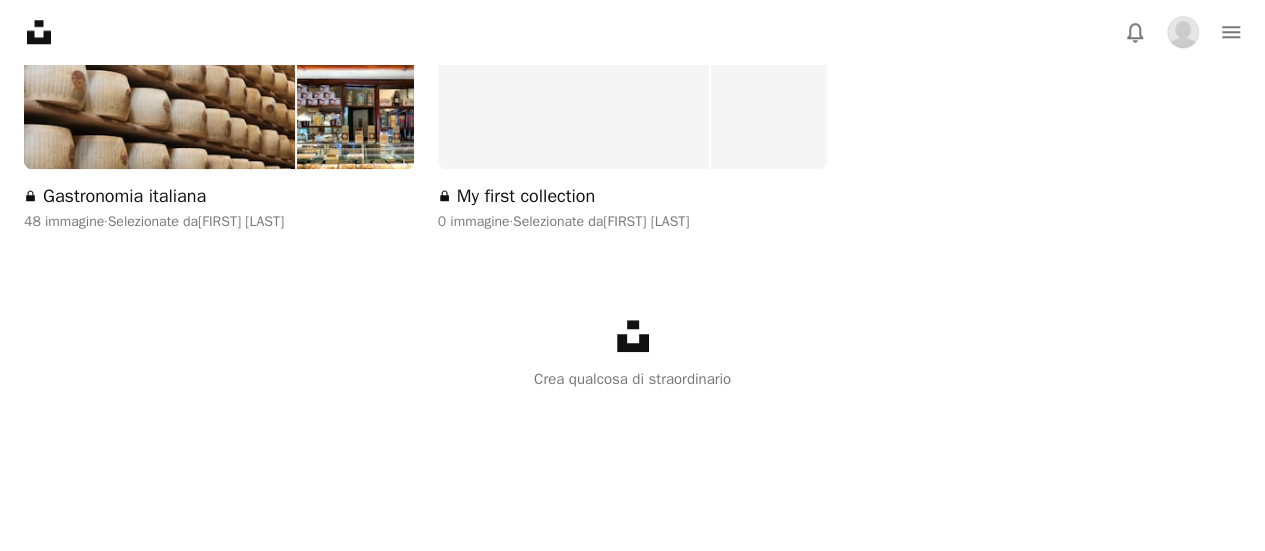 scroll, scrollTop: 346, scrollLeft: 0, axis: vertical 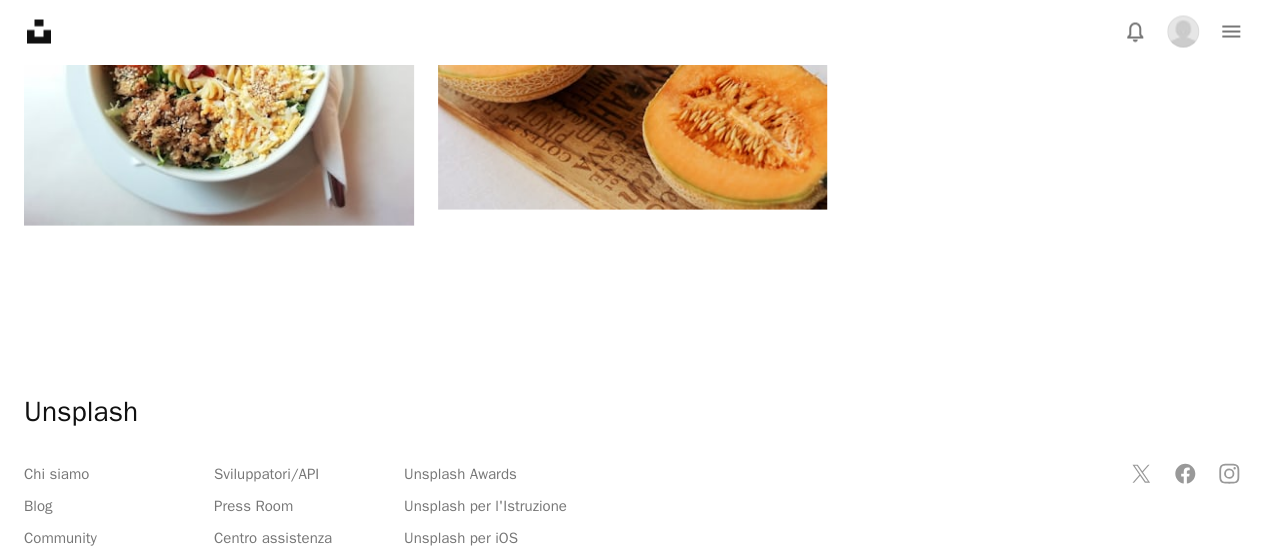 click 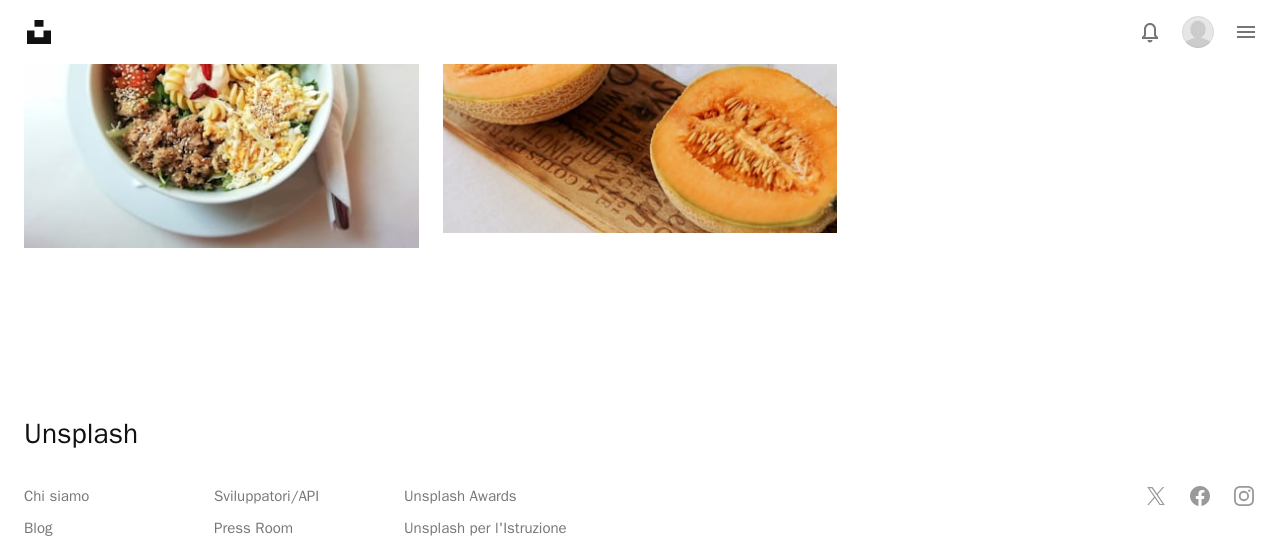click on "An X shape Aggiungi alla Collezione Crea una nuova collezione A checkmark A minus sign 12 foto A lock Clasicos del verano italiano A checkmark A plus sign 12 foto A lock Random A checkmark A plus sign 24 foto A lock Caffè leccese A checkmark A plus sign 48 foto A lock Gastronomia italiana A checkmark A plus sign 0 foto A lock My first collection Crea una nuova collezione Nome 60 Descrizione  (facoltativa) 250 Rendi privata la collezione A lock Annulla Crea una collezione" at bounding box center (640, 1088) 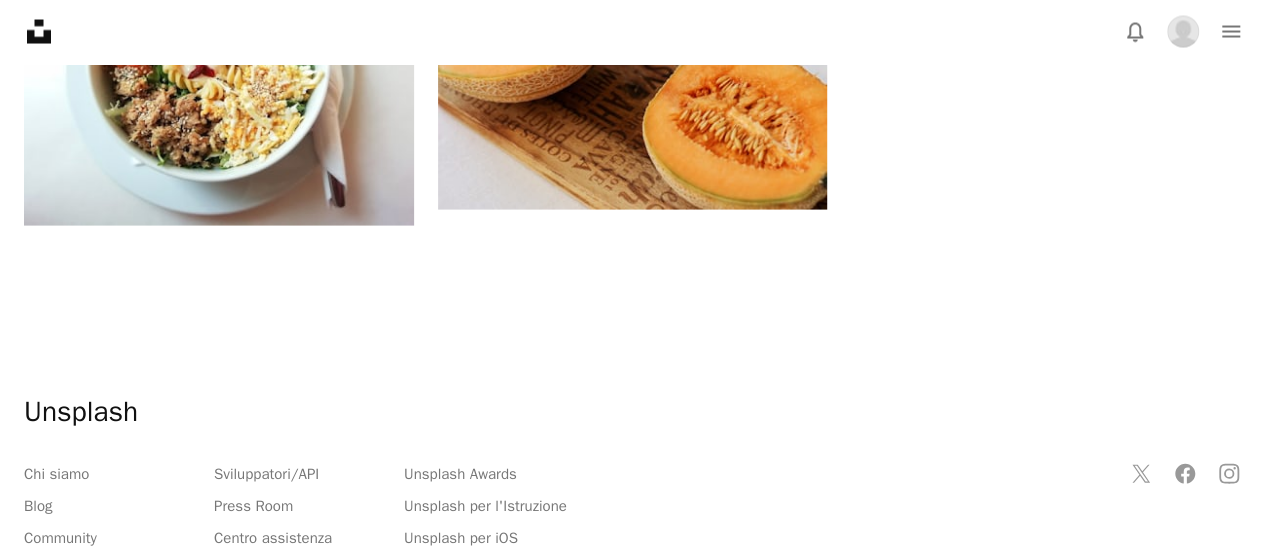 scroll, scrollTop: 827, scrollLeft: 0, axis: vertical 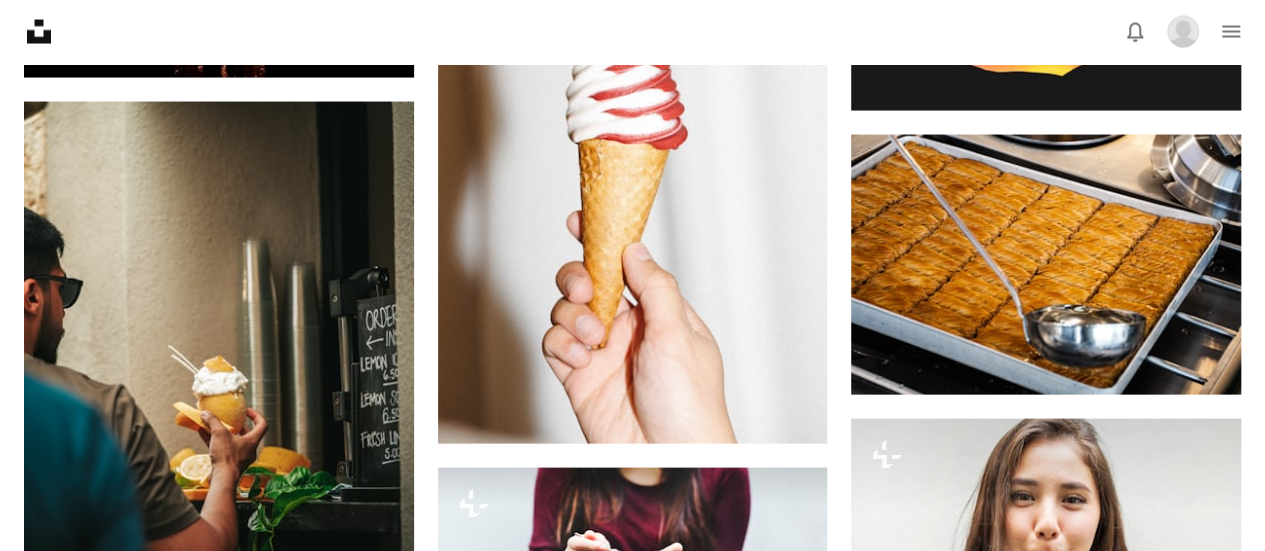 click on "Pen Tool Illustrazioni   5" at bounding box center (200, -1630) 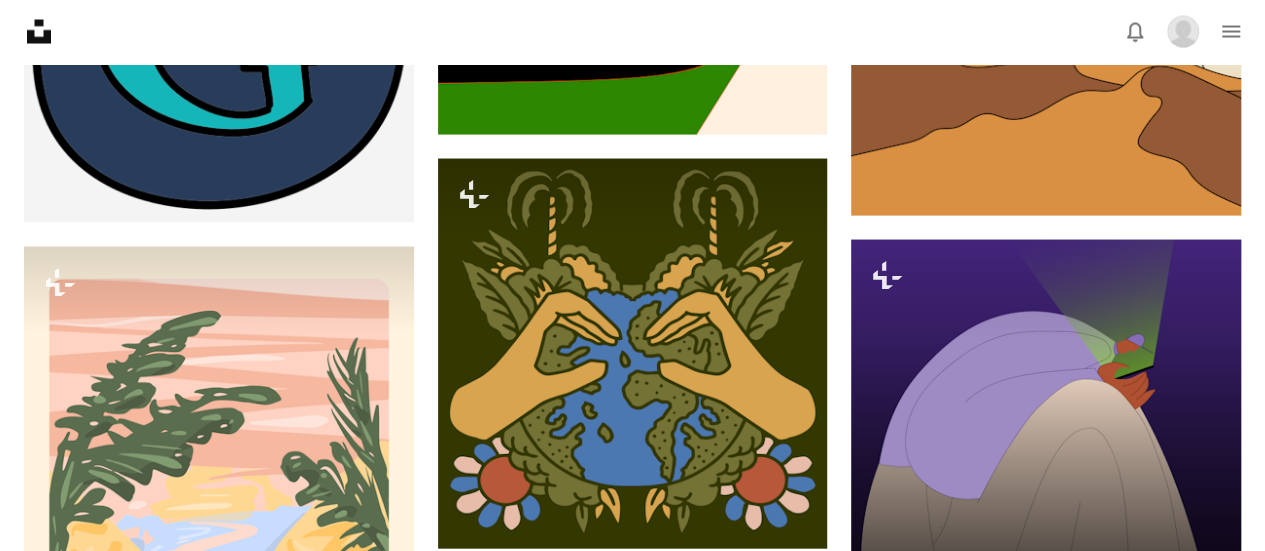 click on "A photo Foto   2448" at bounding box center (69, -1630) 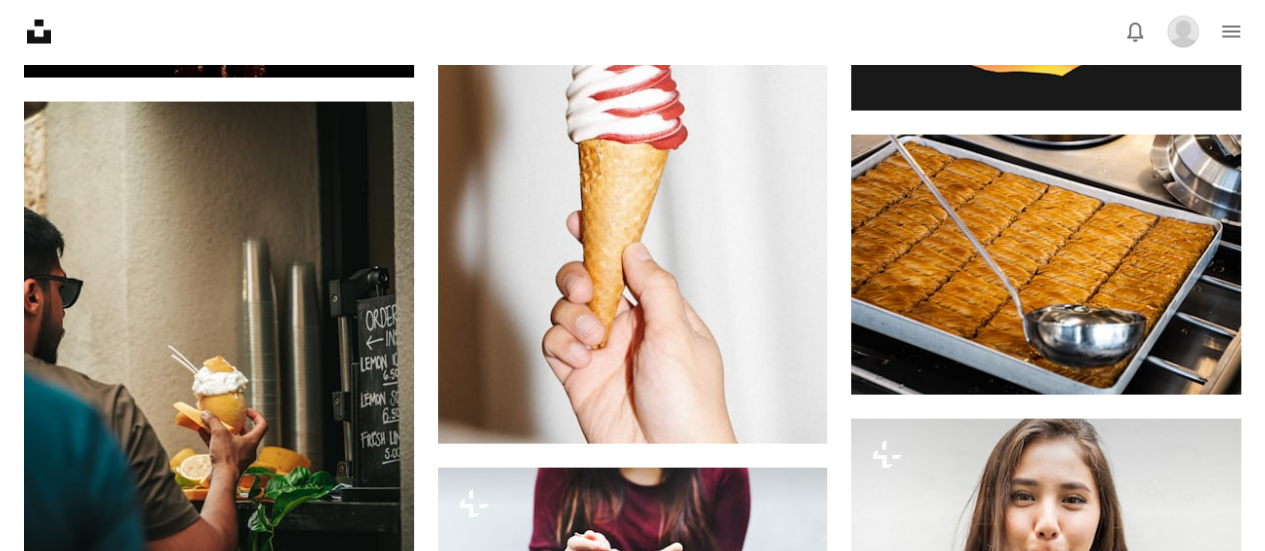 click on "A photo Foto   2448" at bounding box center [69, -1630] 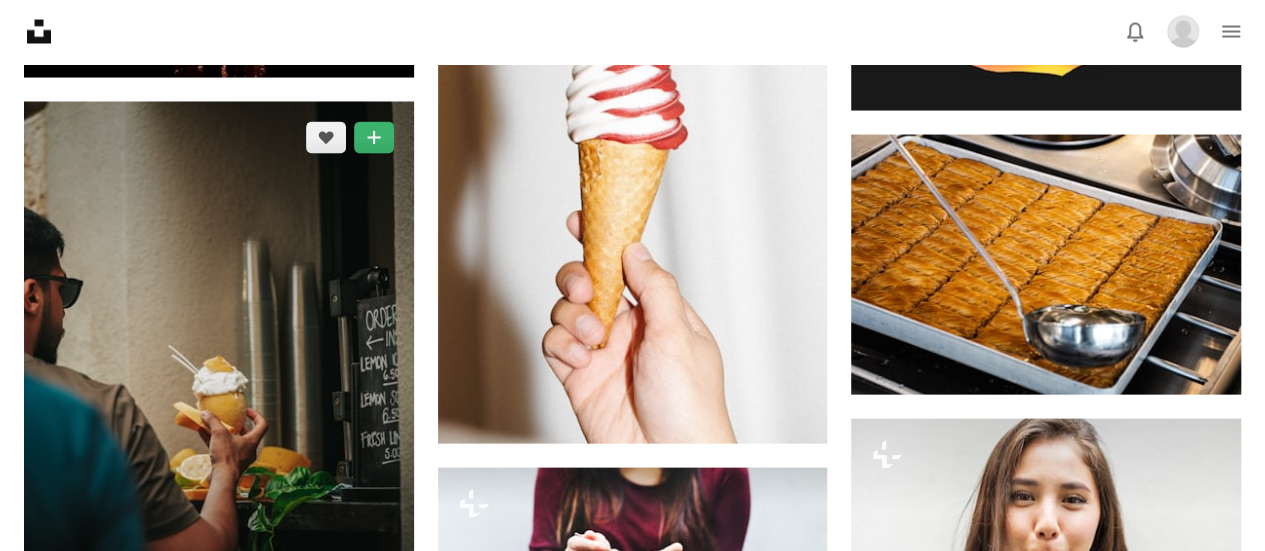 click at bounding box center (219, 394) 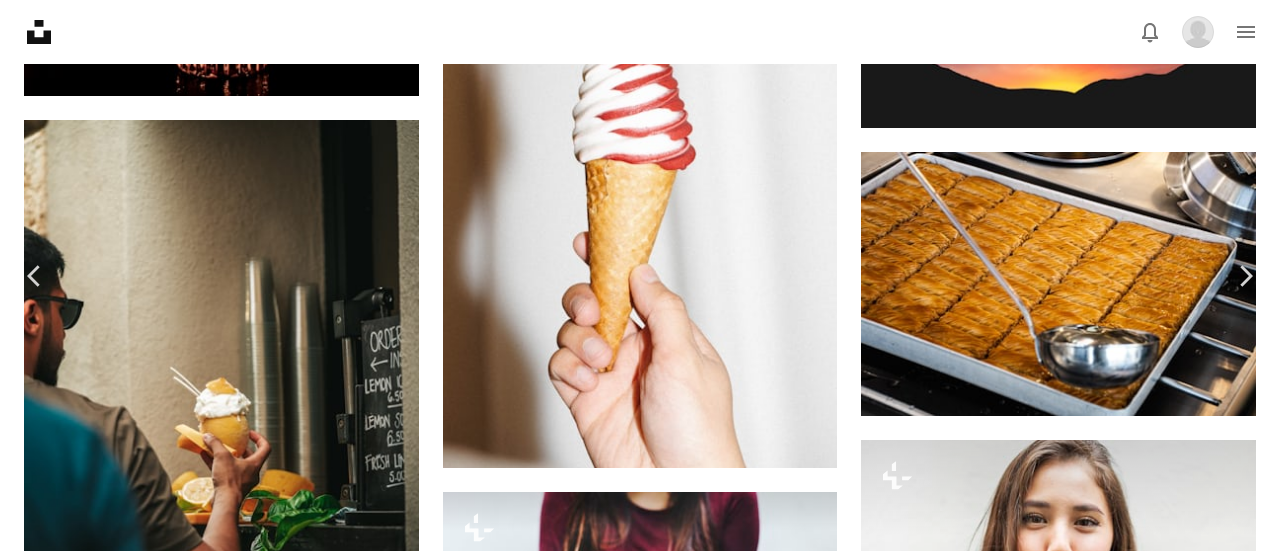 click on "Download" at bounding box center [1095, 14236] 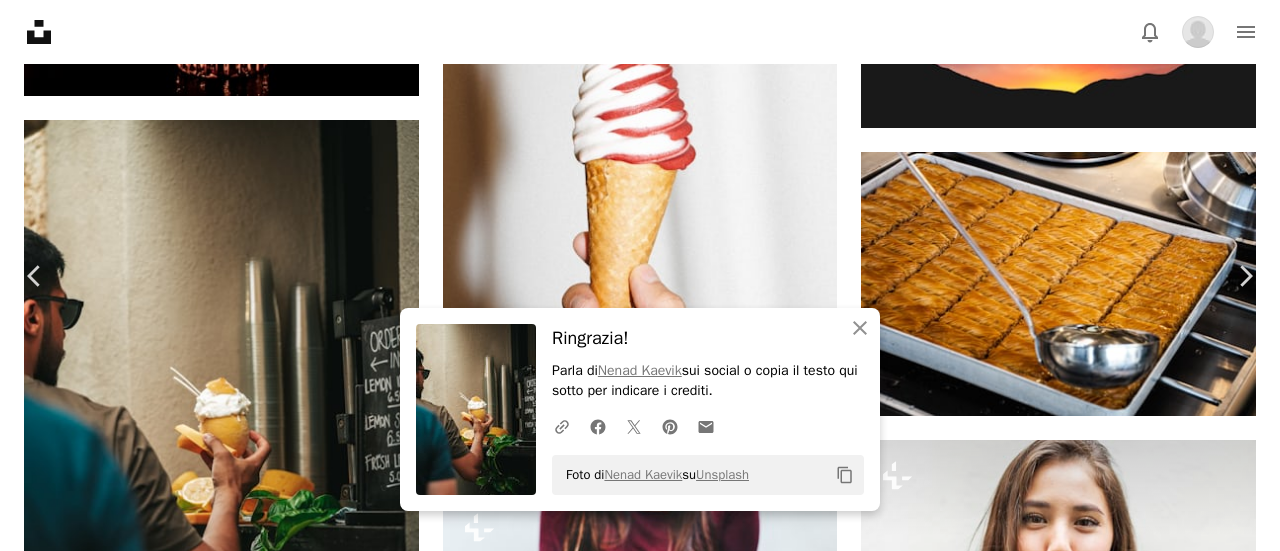 click on "An X shape" at bounding box center (20, 20) 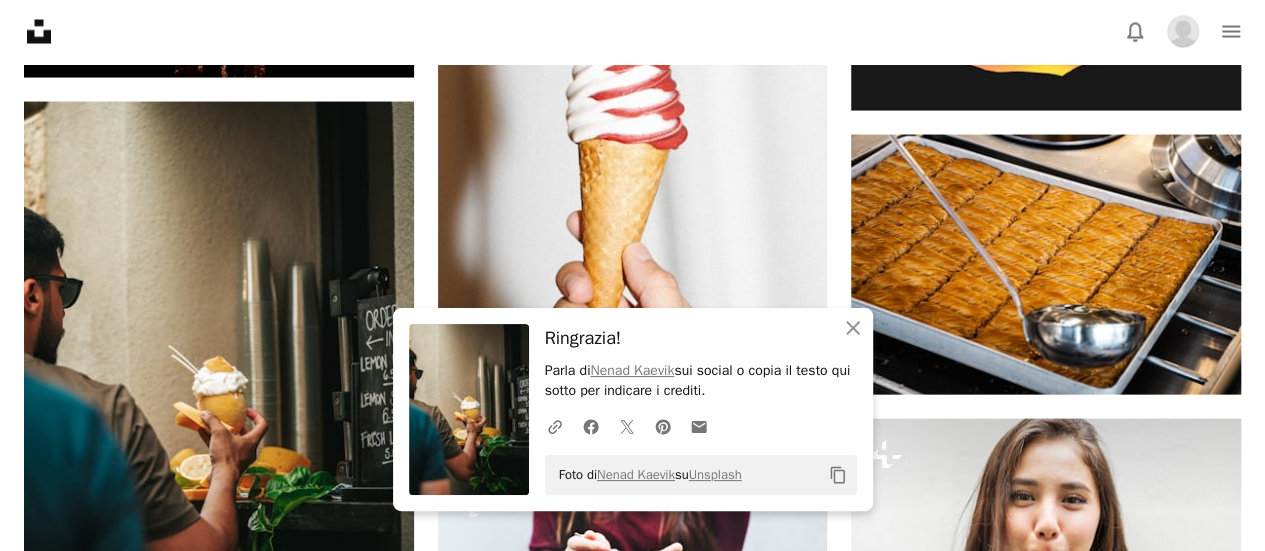 scroll, scrollTop: 0, scrollLeft: 0, axis: both 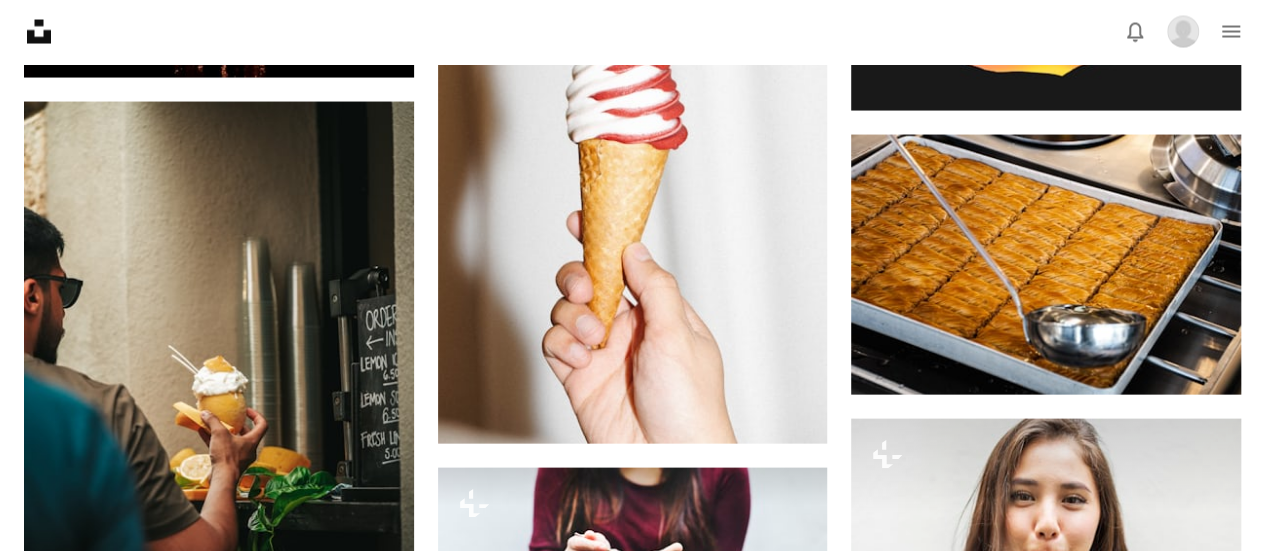 drag, startPoint x: 367, startPoint y: 71, endPoint x: 0, endPoint y: 93, distance: 367.6588 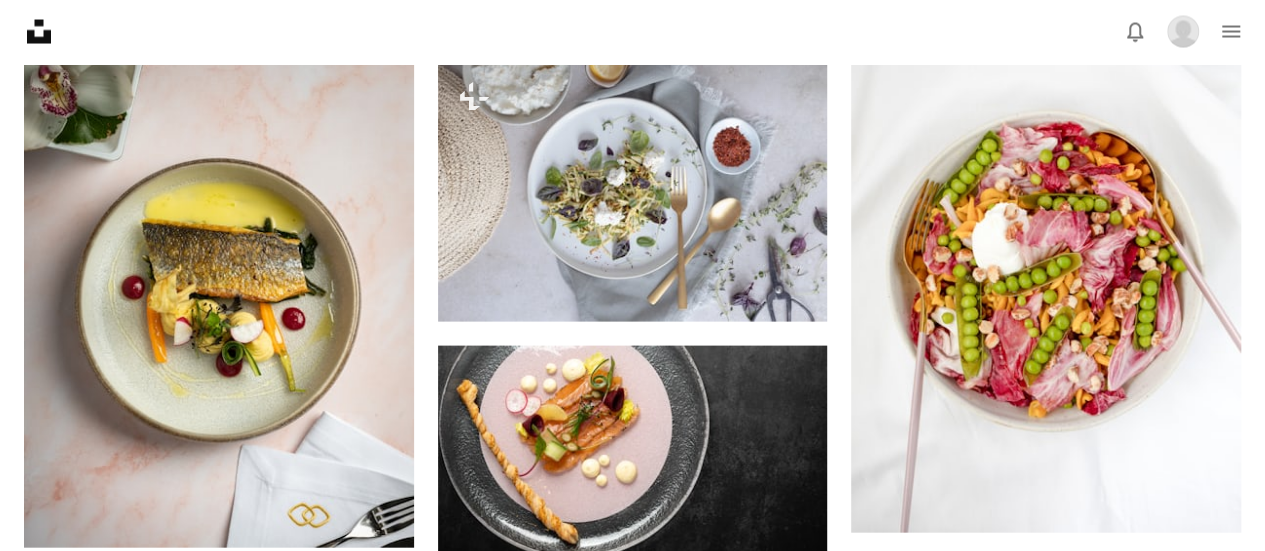 scroll, scrollTop: 472, scrollLeft: 0, axis: vertical 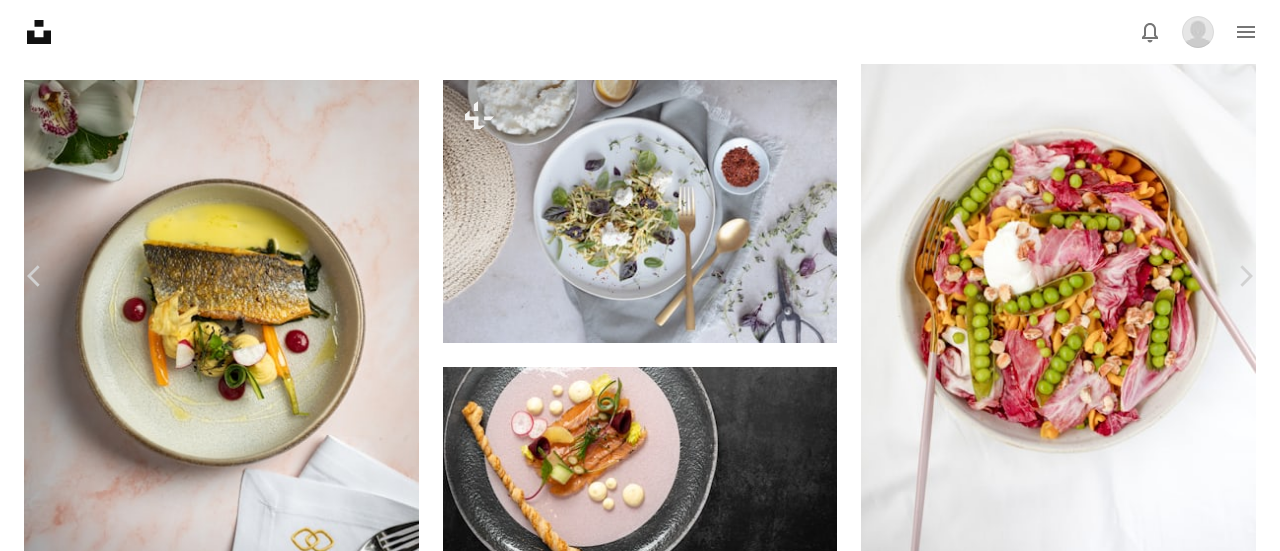 click on "Download" at bounding box center [1095, 2994] 